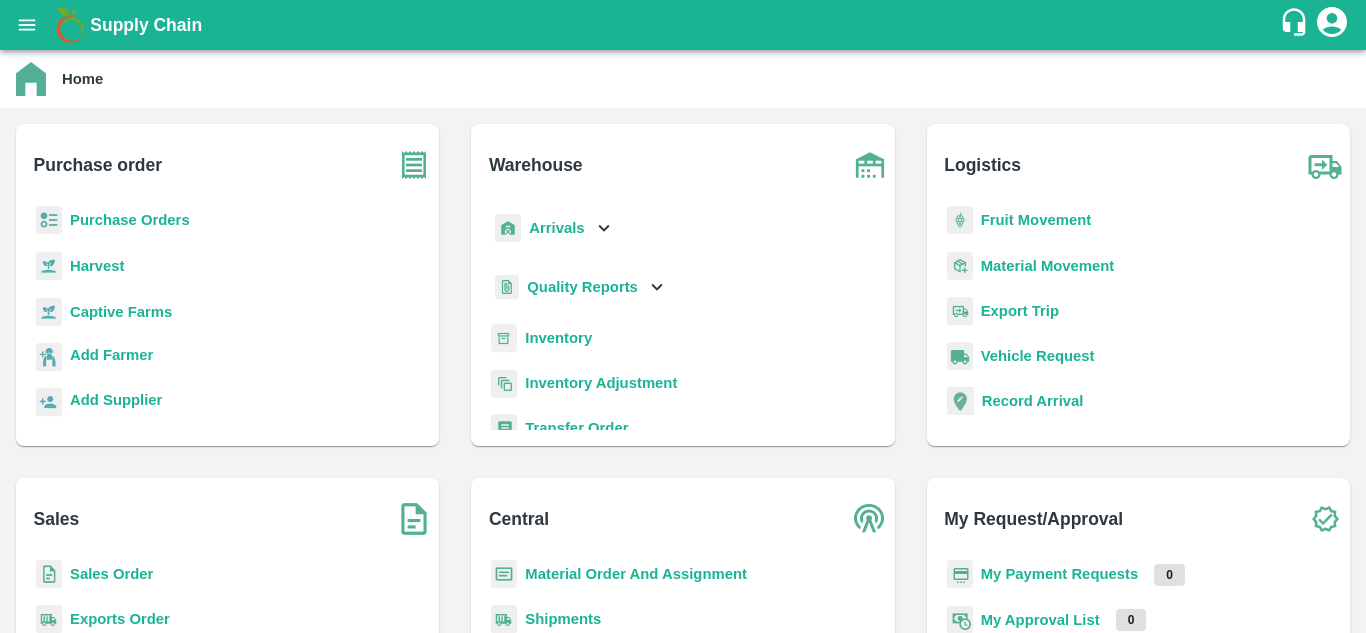scroll, scrollTop: 0, scrollLeft: 0, axis: both 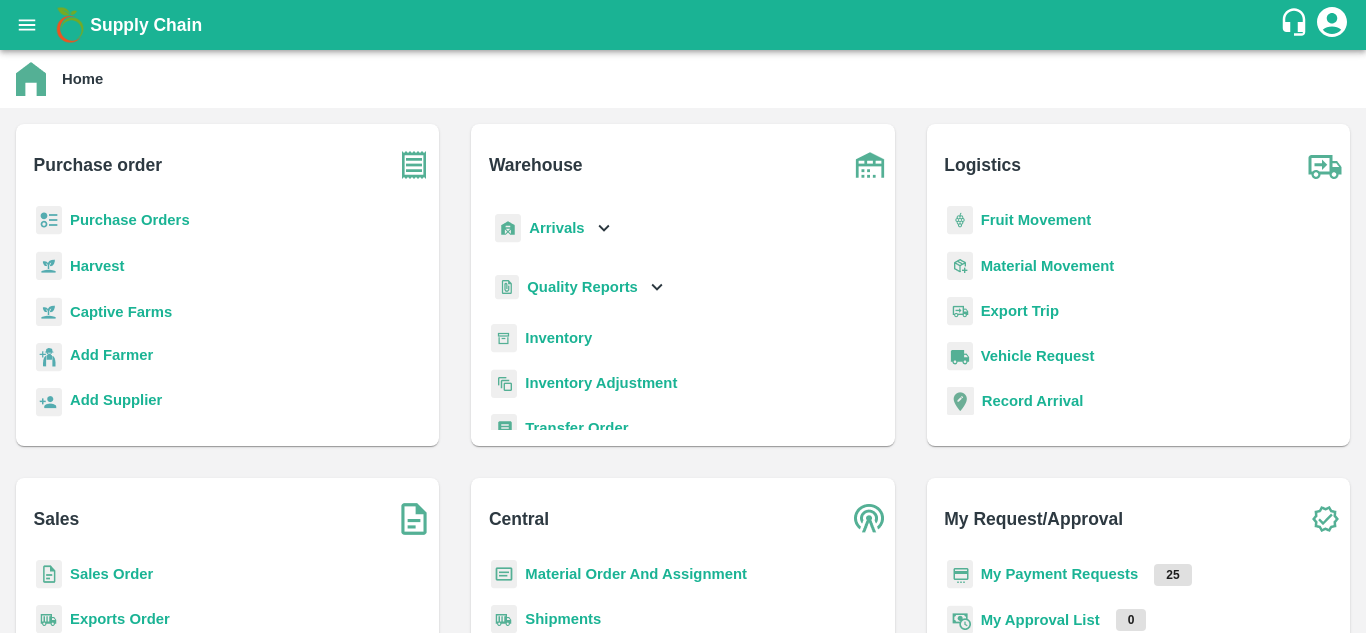 click on "Purchase Orders" at bounding box center (130, 220) 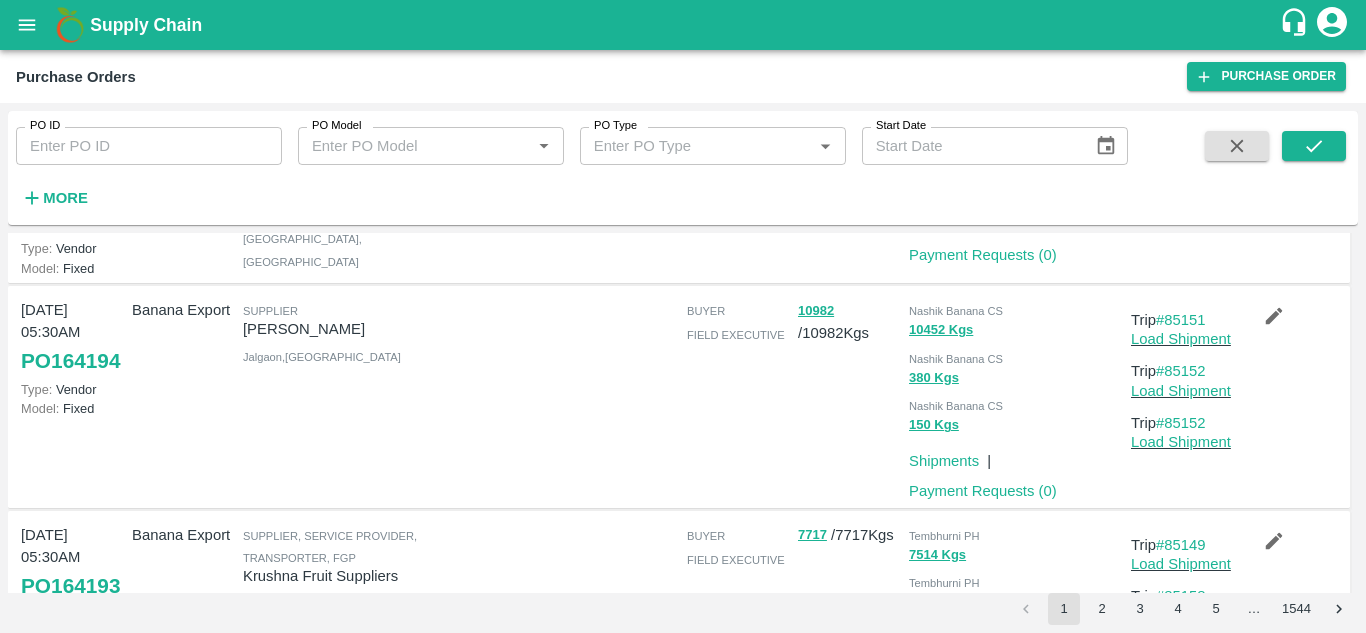 scroll, scrollTop: 126, scrollLeft: 0, axis: vertical 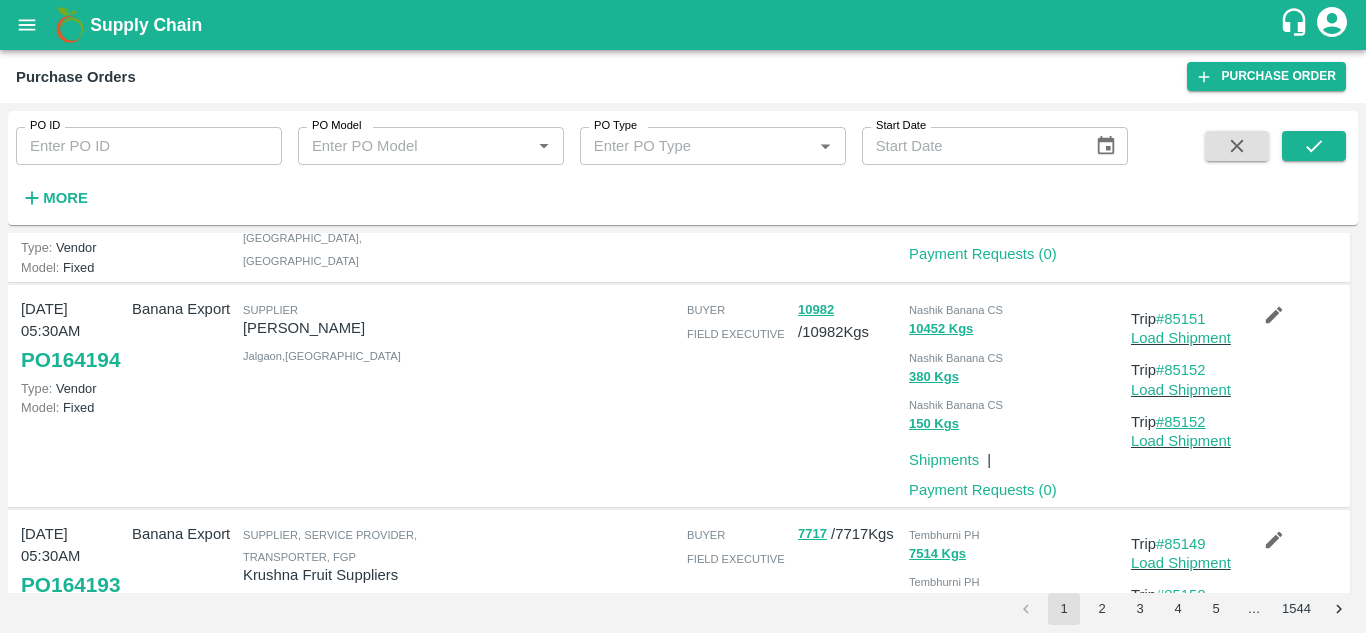 click on "#85152" at bounding box center (1181, 422) 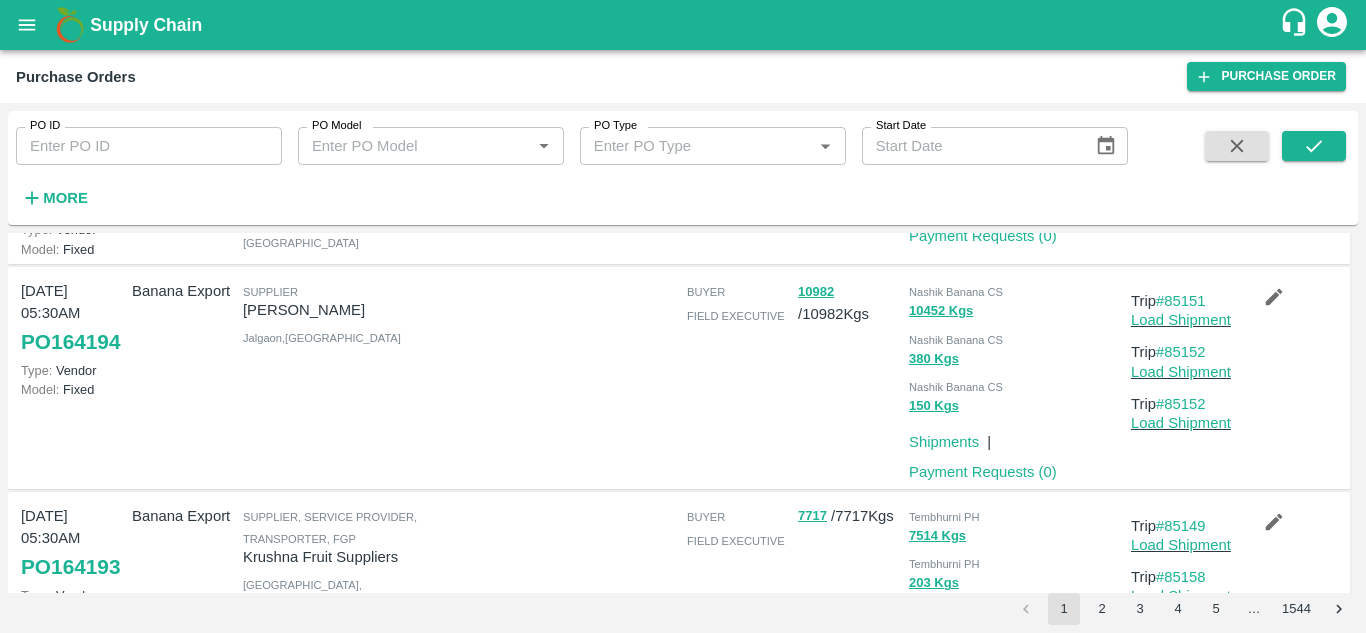 scroll, scrollTop: 156, scrollLeft: 0, axis: vertical 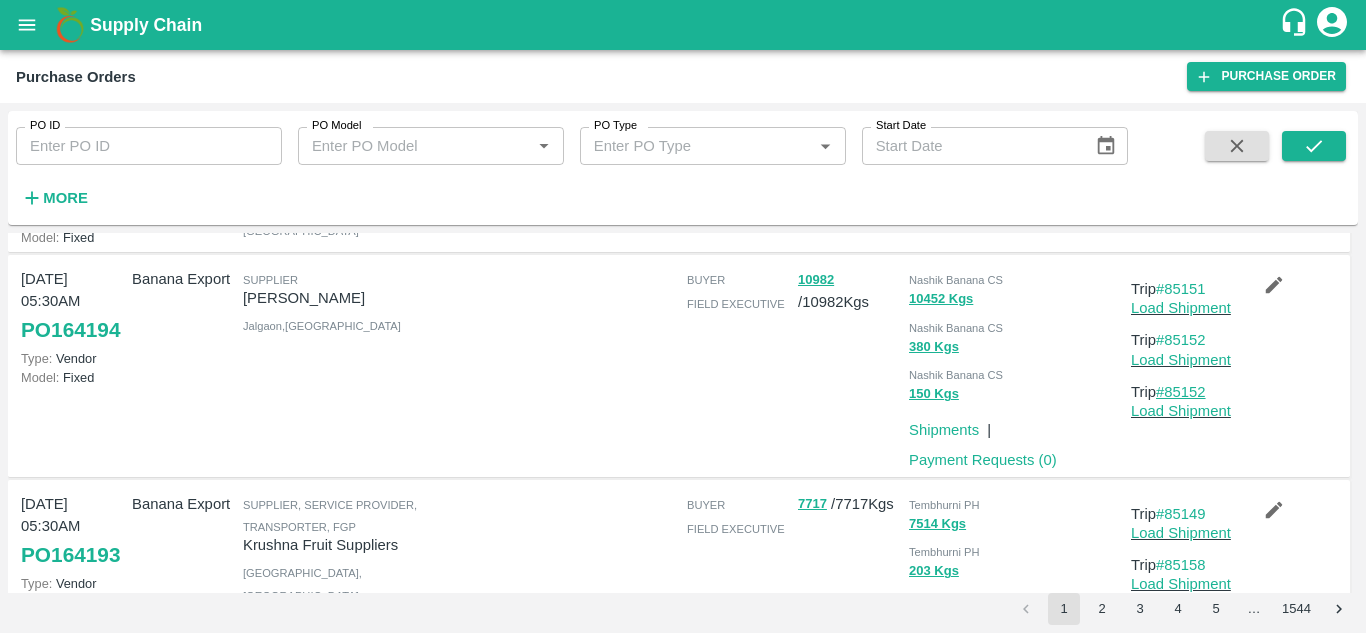 click on "#85152" at bounding box center [1181, 392] 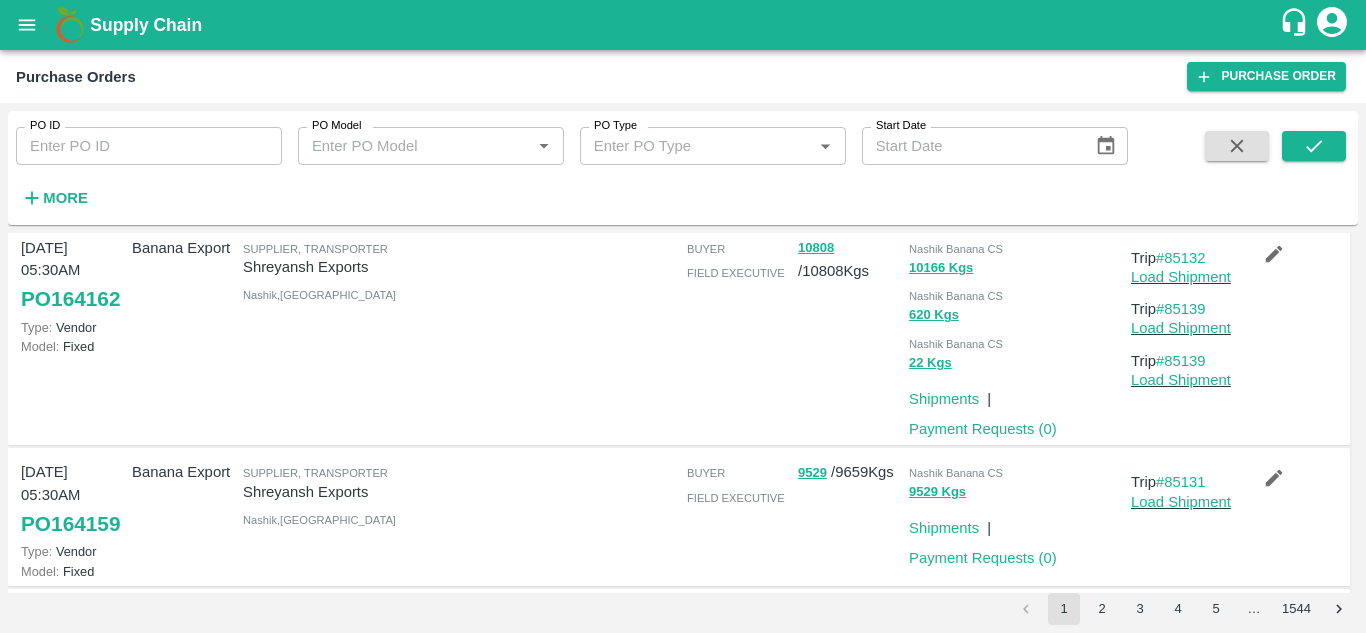 scroll, scrollTop: 1308, scrollLeft: 0, axis: vertical 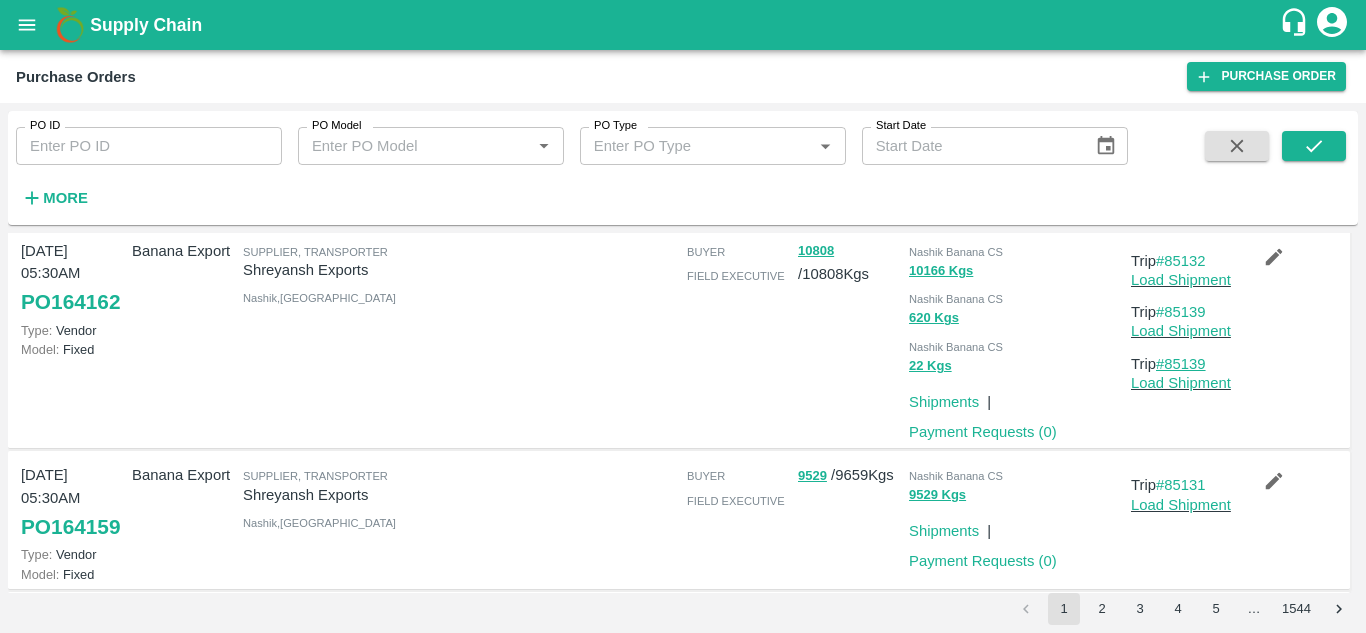click on "#85139" at bounding box center (1181, 364) 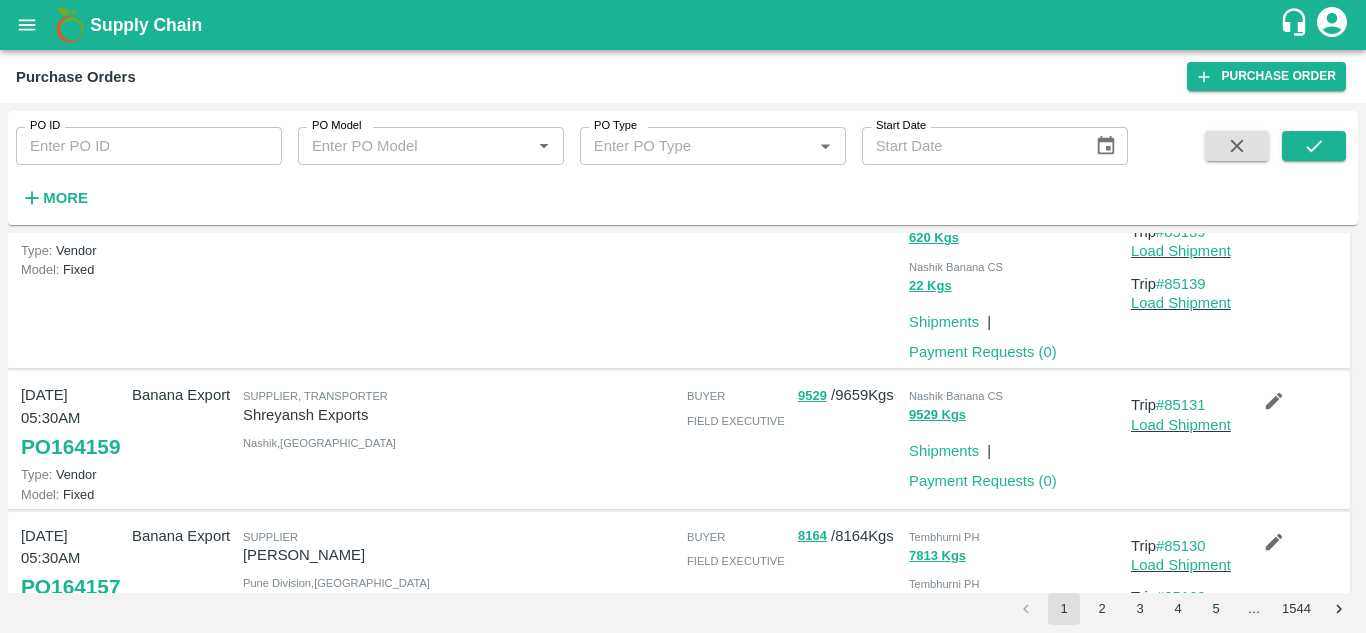 scroll, scrollTop: 1439, scrollLeft: 0, axis: vertical 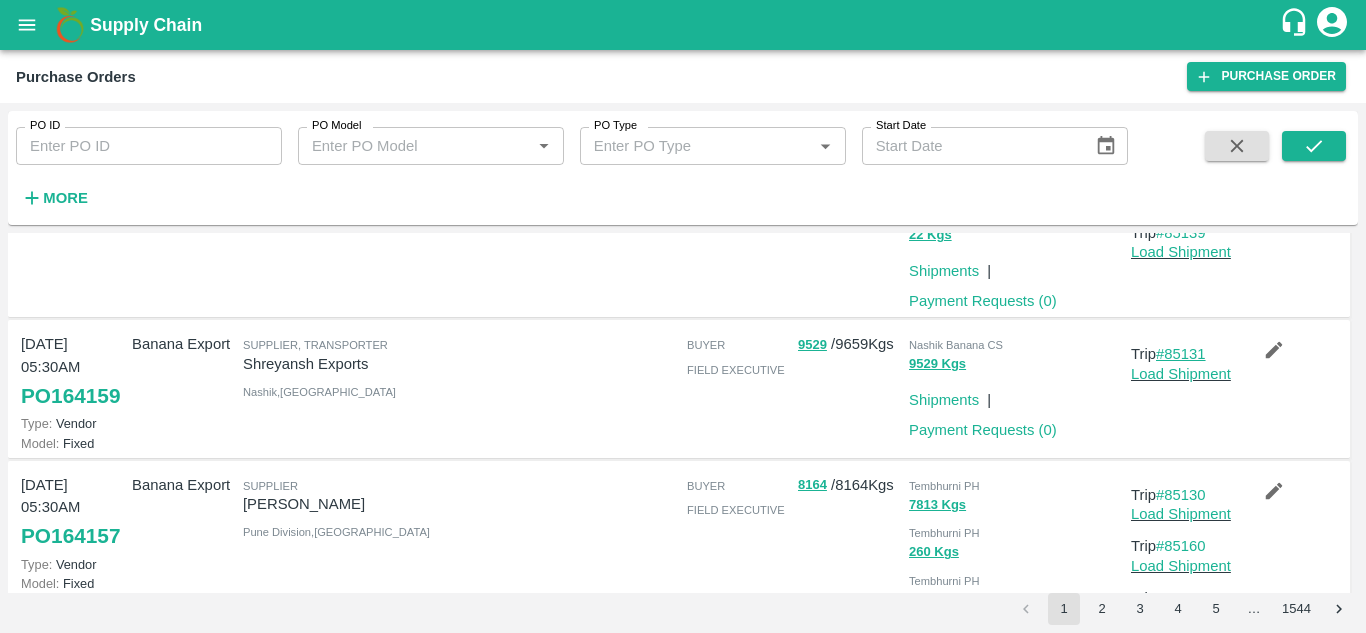 click on "#85131" at bounding box center (1181, 354) 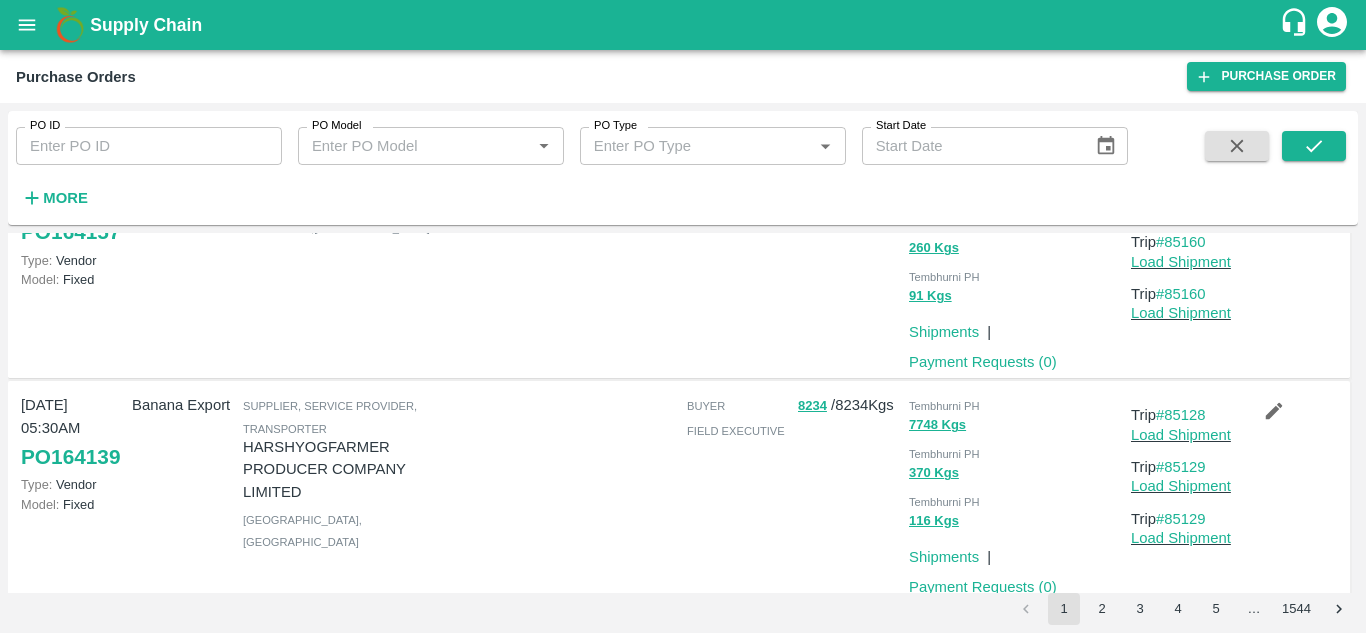 scroll, scrollTop: 1846, scrollLeft: 0, axis: vertical 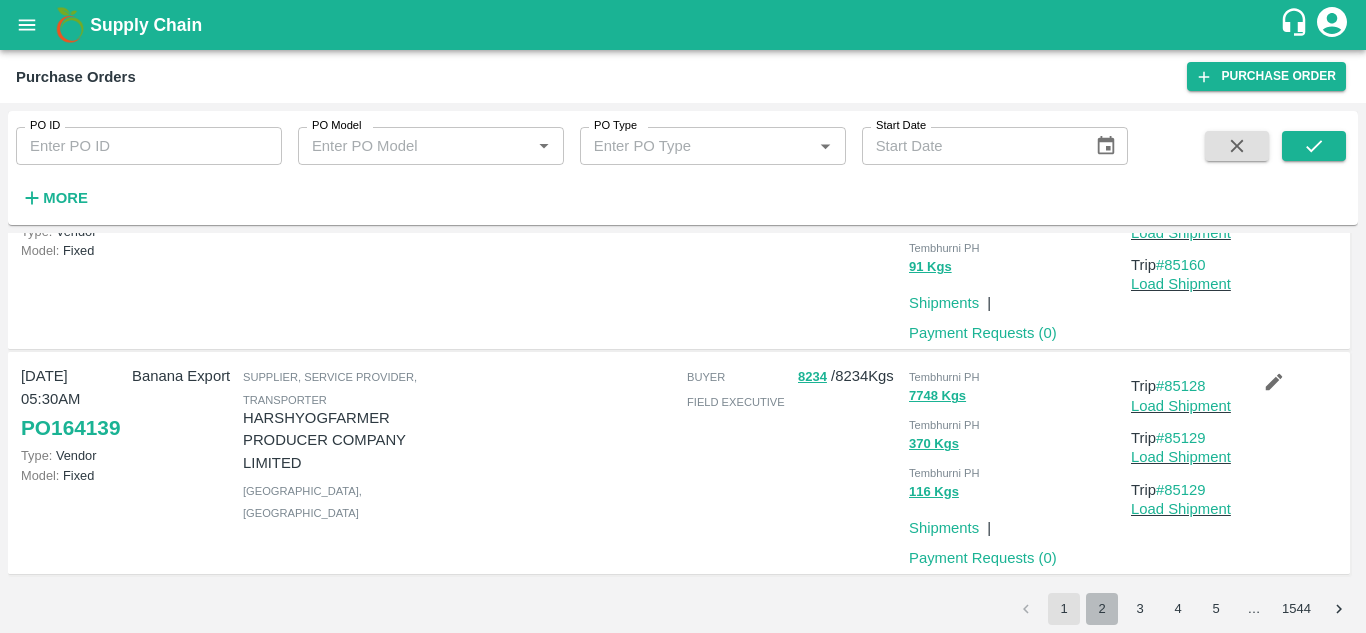 click on "2" at bounding box center [1102, 609] 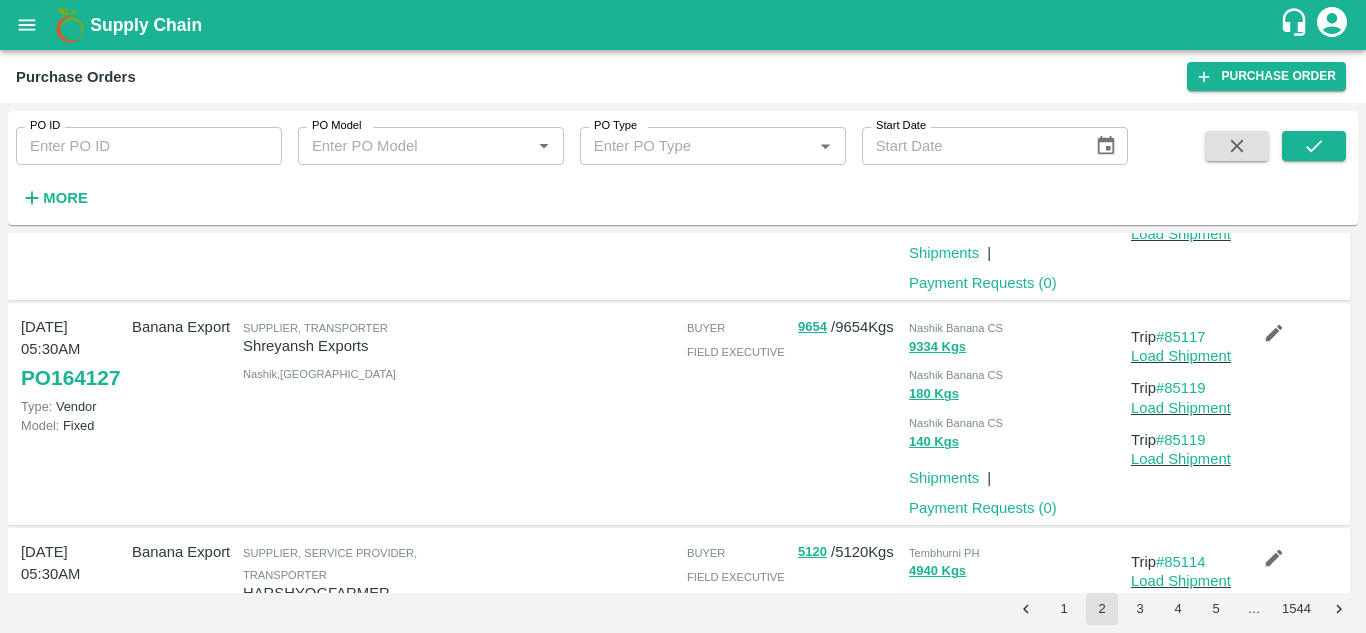 scroll, scrollTop: 824, scrollLeft: 0, axis: vertical 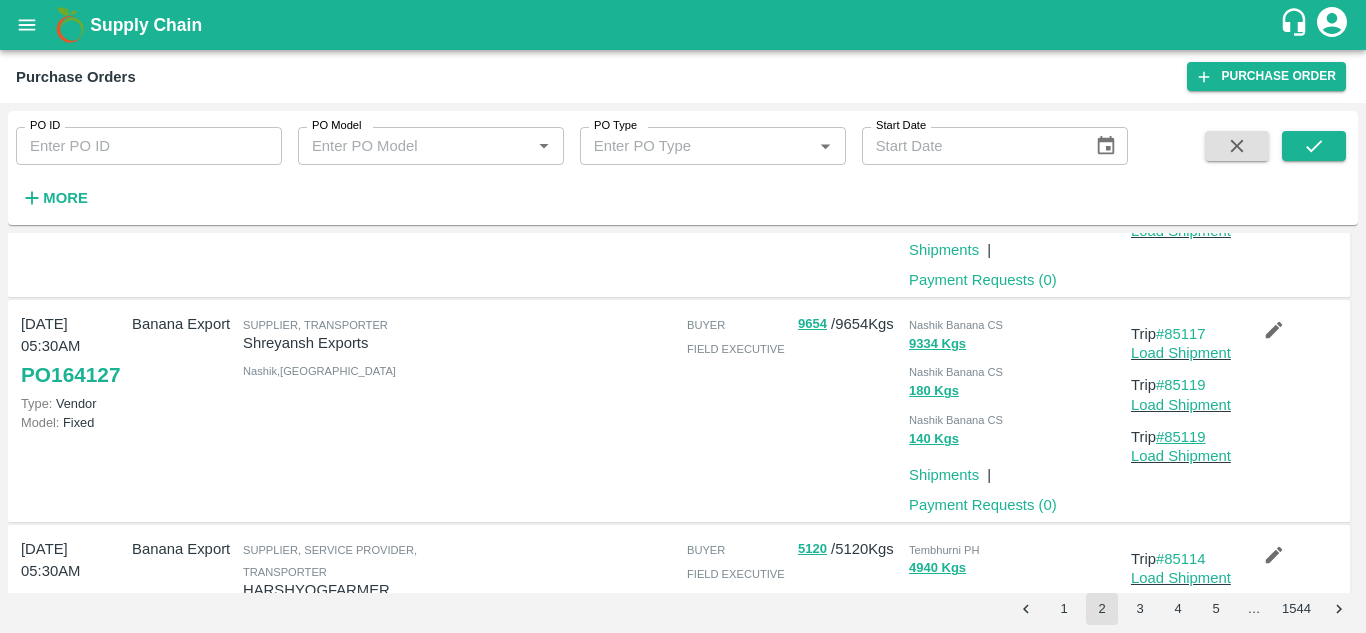 click on "#85119" at bounding box center (1181, 437) 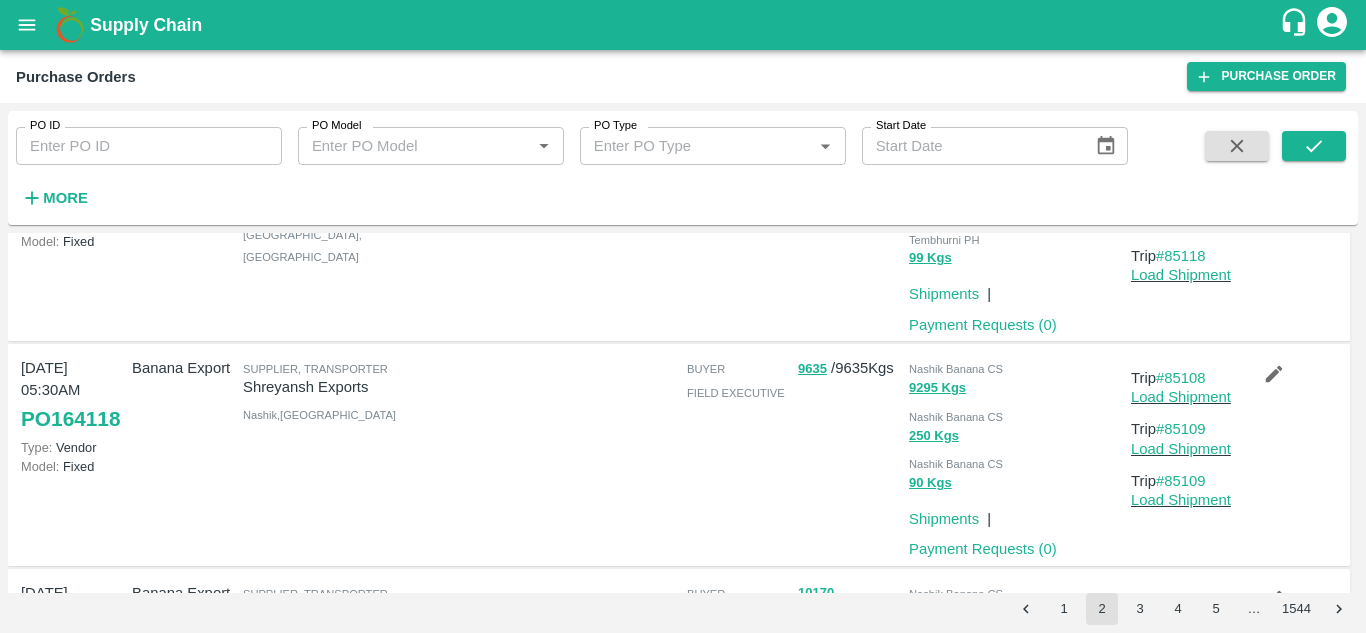 scroll, scrollTop: 1680, scrollLeft: 0, axis: vertical 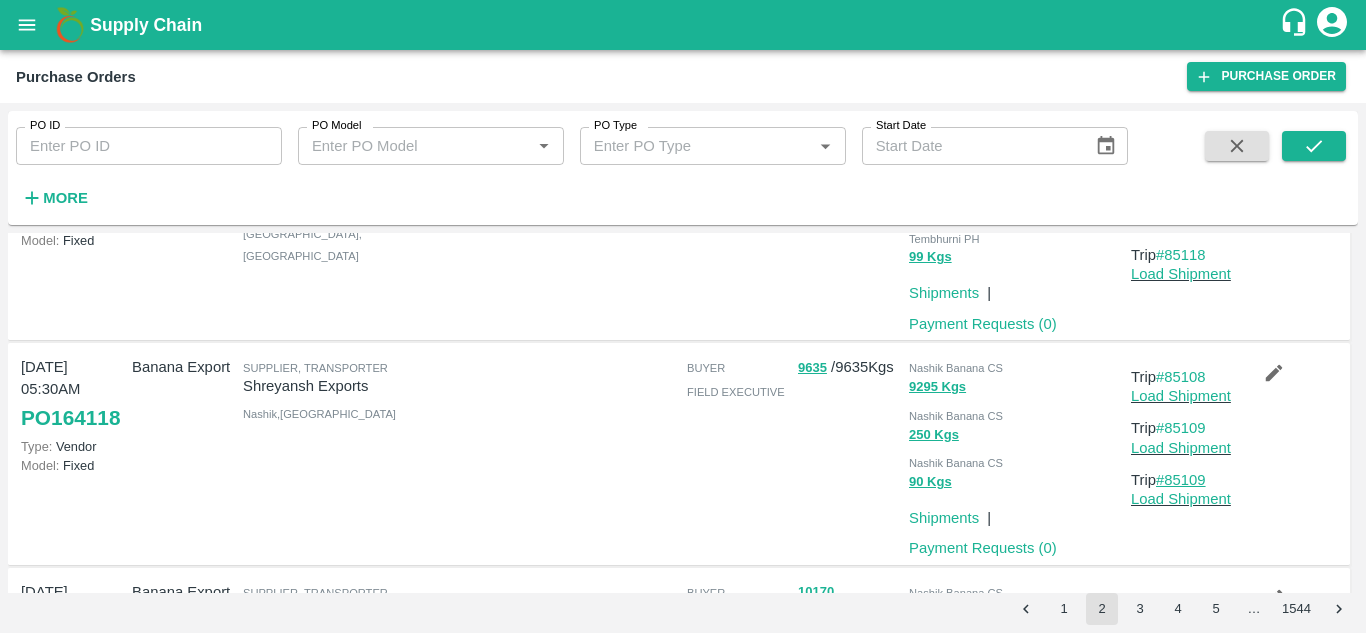 click on "#85109" at bounding box center [1181, 480] 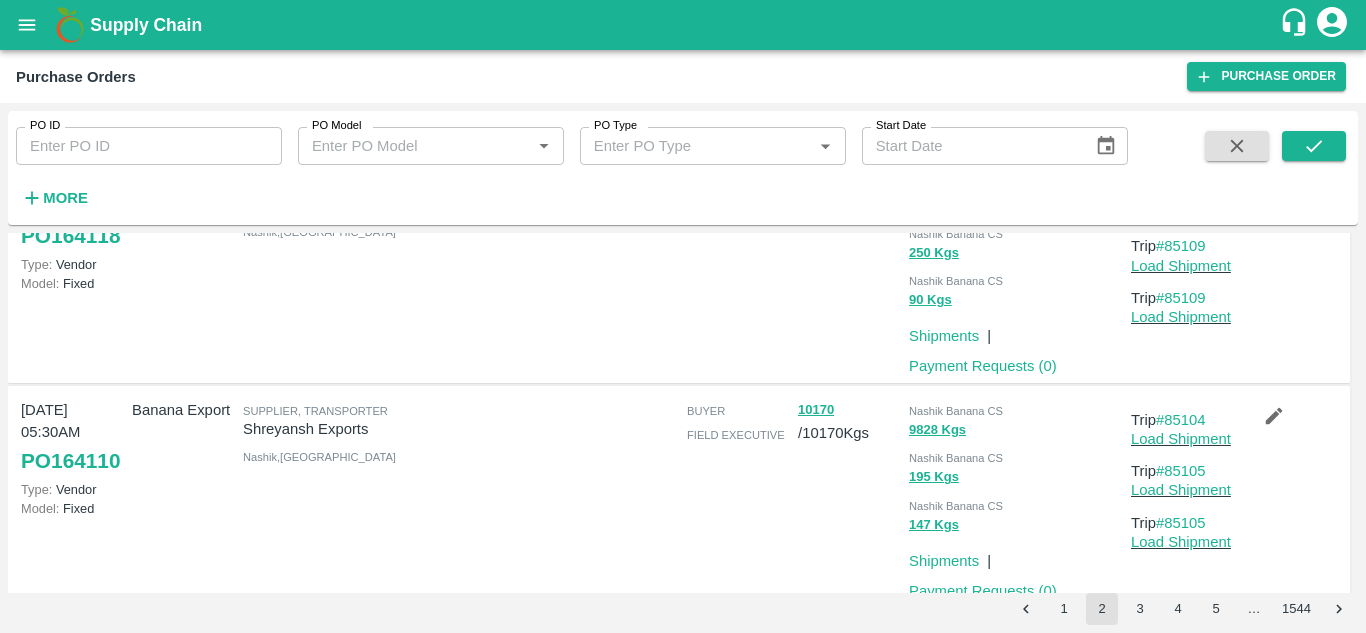 scroll, scrollTop: 1895, scrollLeft: 0, axis: vertical 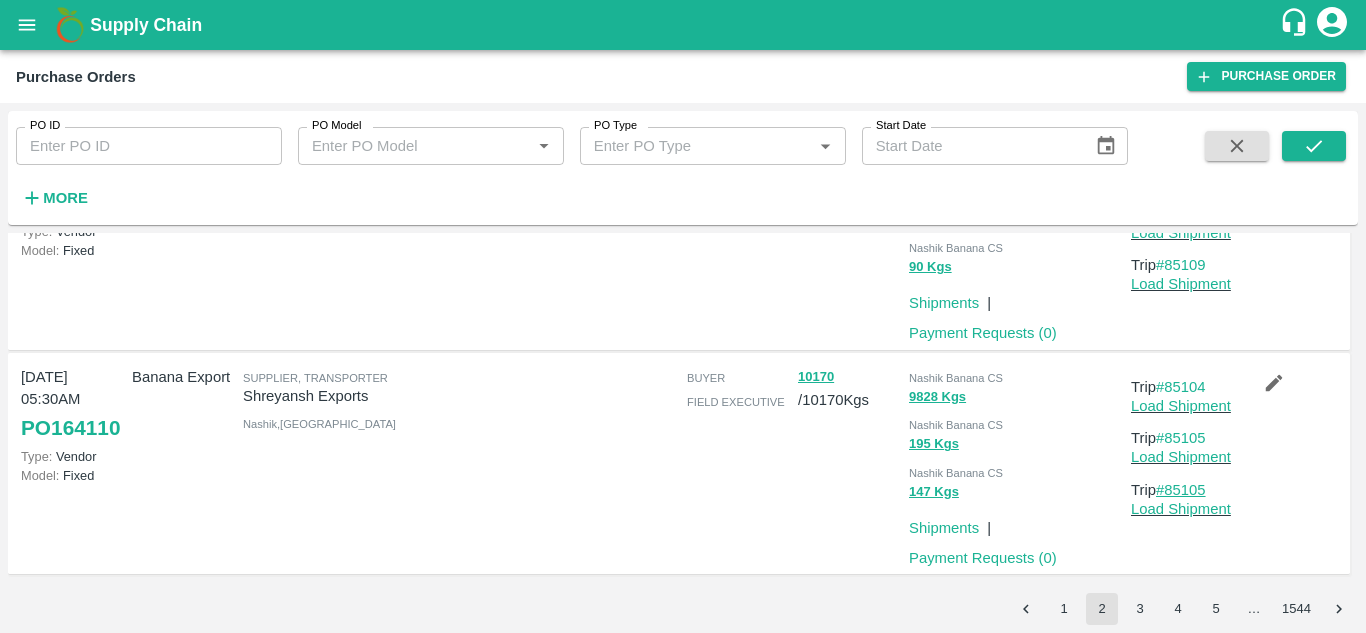 click on "#85105" at bounding box center [1181, 490] 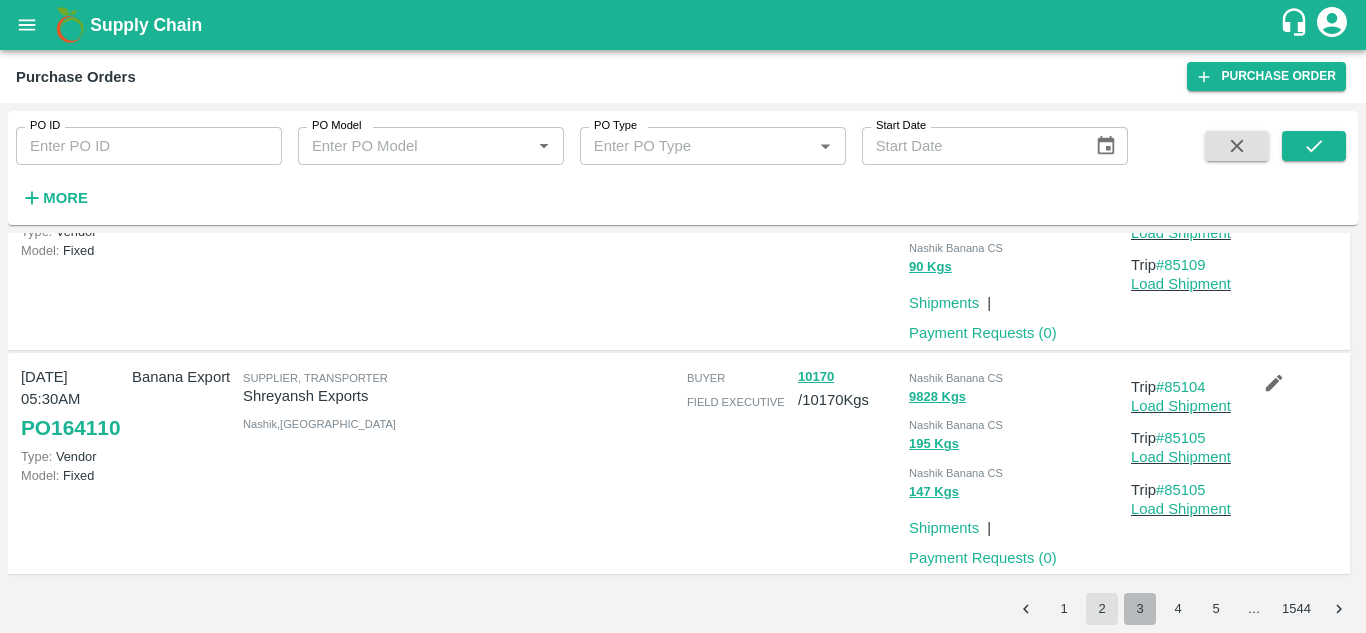 click on "3" at bounding box center [1140, 609] 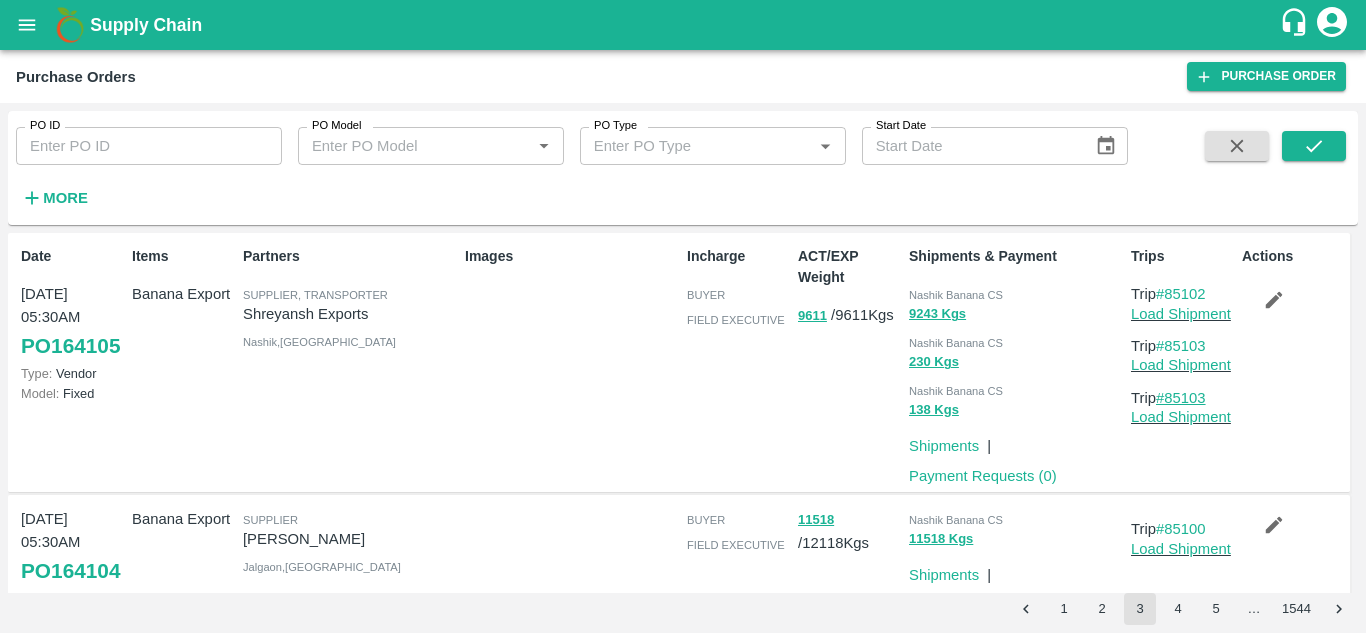 click on "#85103" at bounding box center (1181, 398) 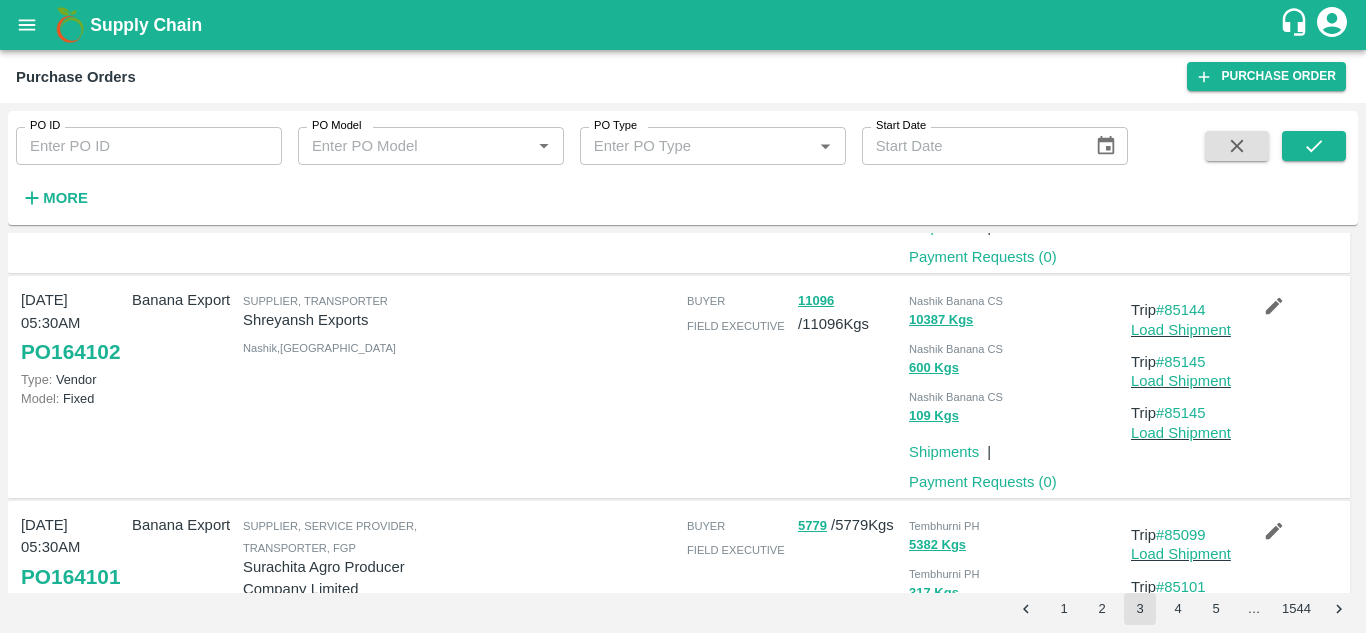 scroll, scrollTop: 585, scrollLeft: 0, axis: vertical 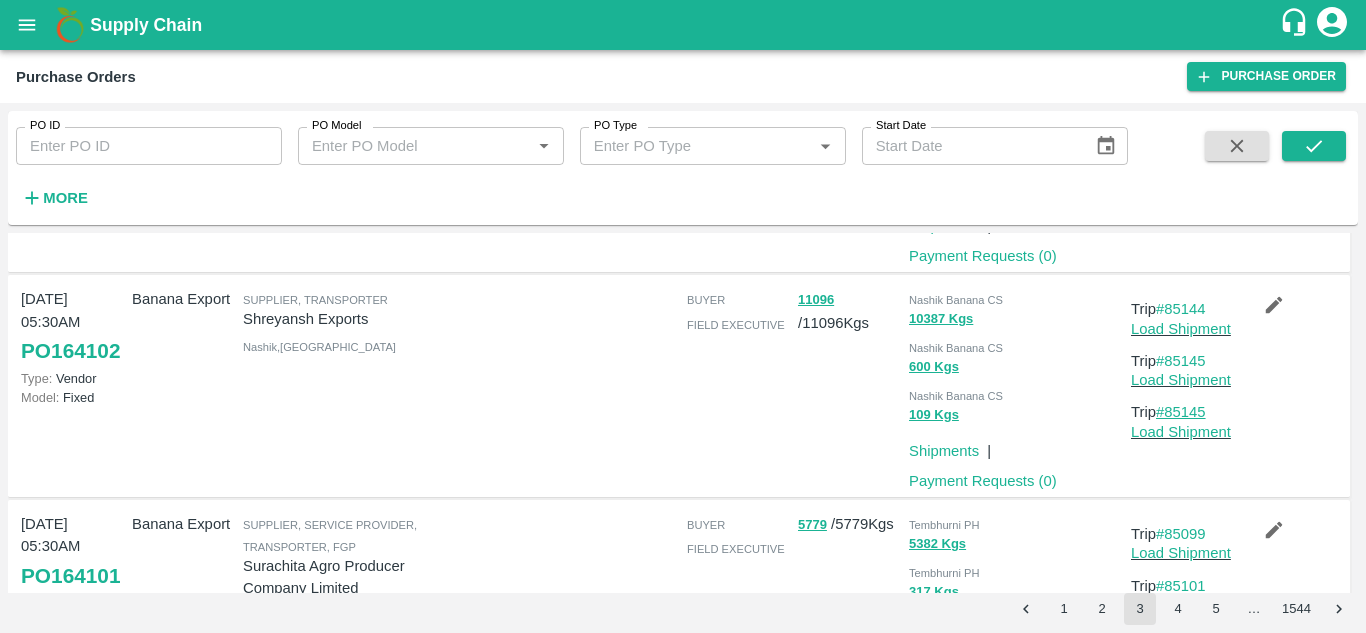 click on "#85145" at bounding box center [1181, 412] 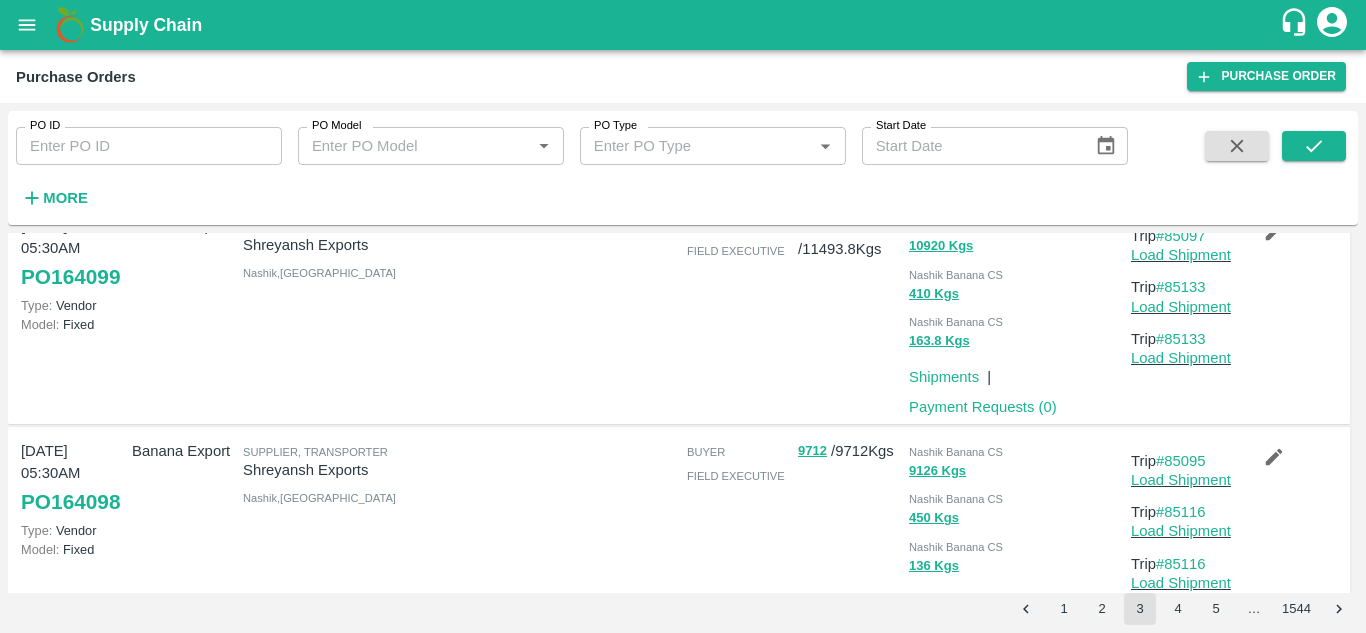 scroll, scrollTop: 1109, scrollLeft: 0, axis: vertical 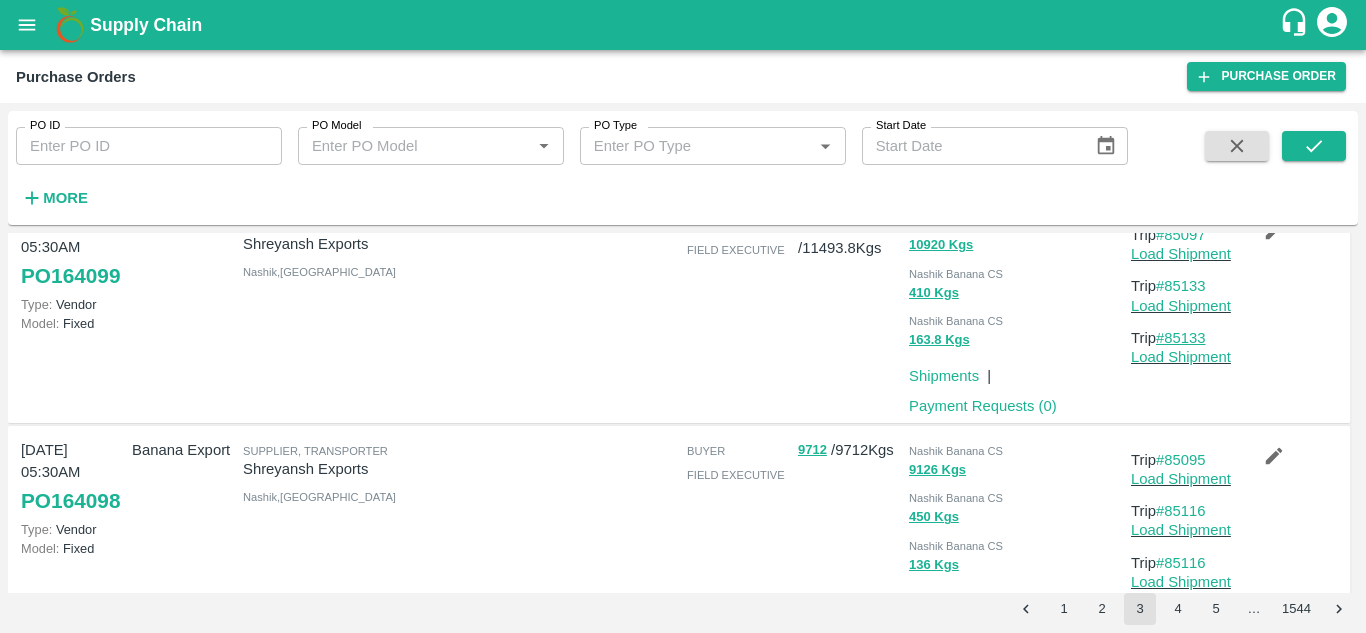 click on "#85133" at bounding box center [1181, 338] 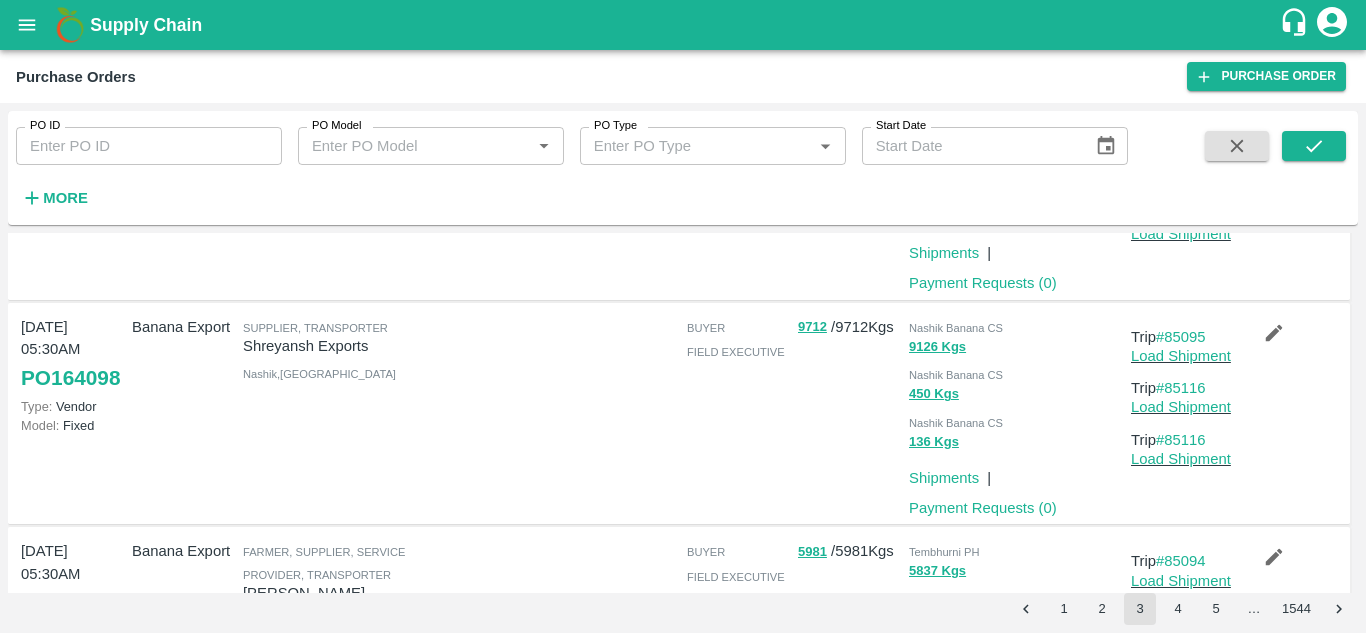 scroll, scrollTop: 1233, scrollLeft: 0, axis: vertical 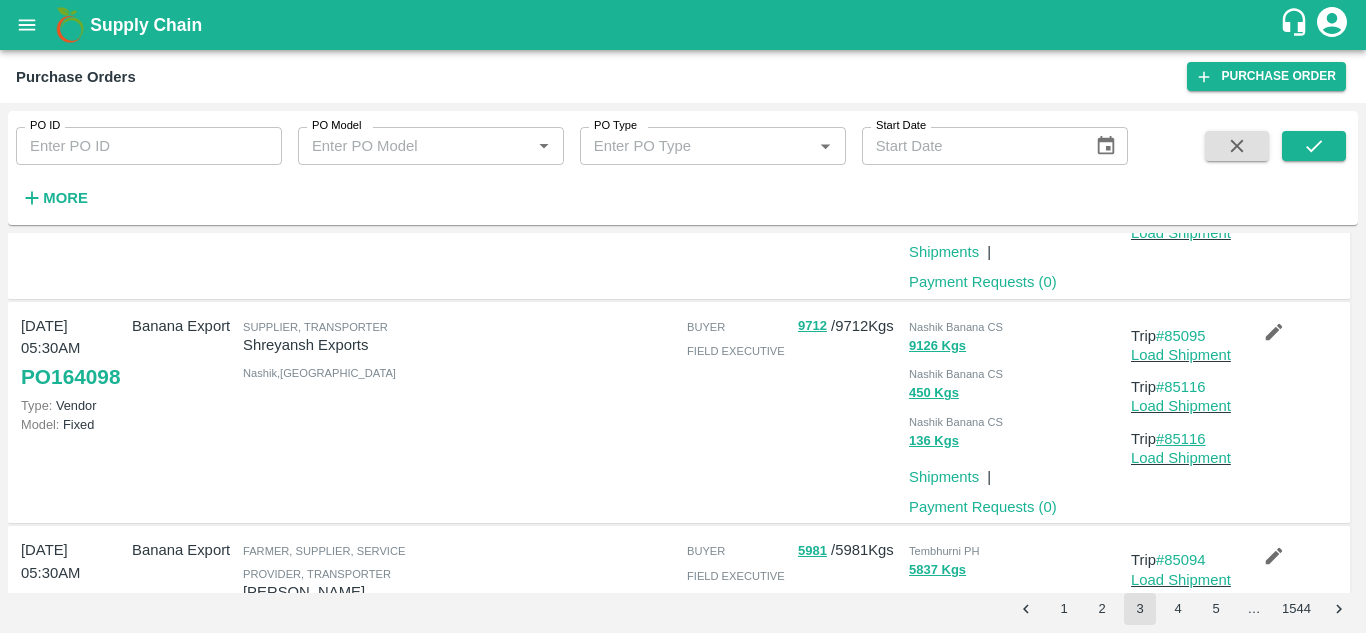 click on "#85116" at bounding box center (1181, 439) 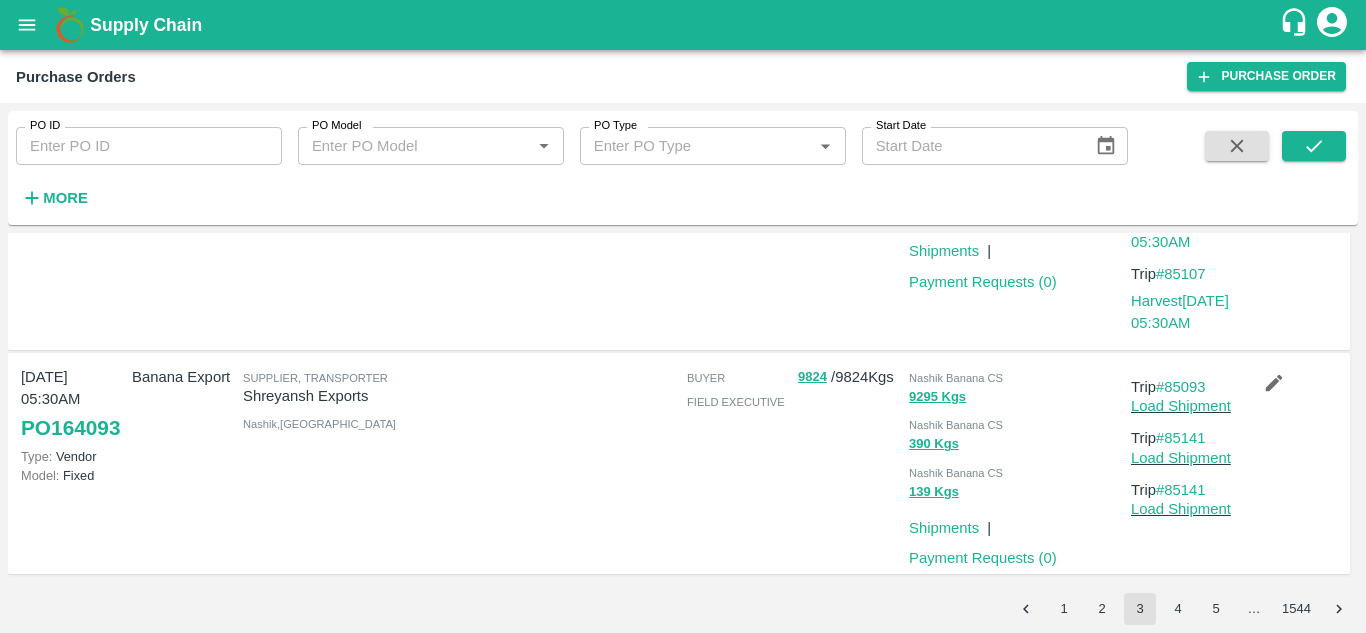 scroll, scrollTop: 1946, scrollLeft: 0, axis: vertical 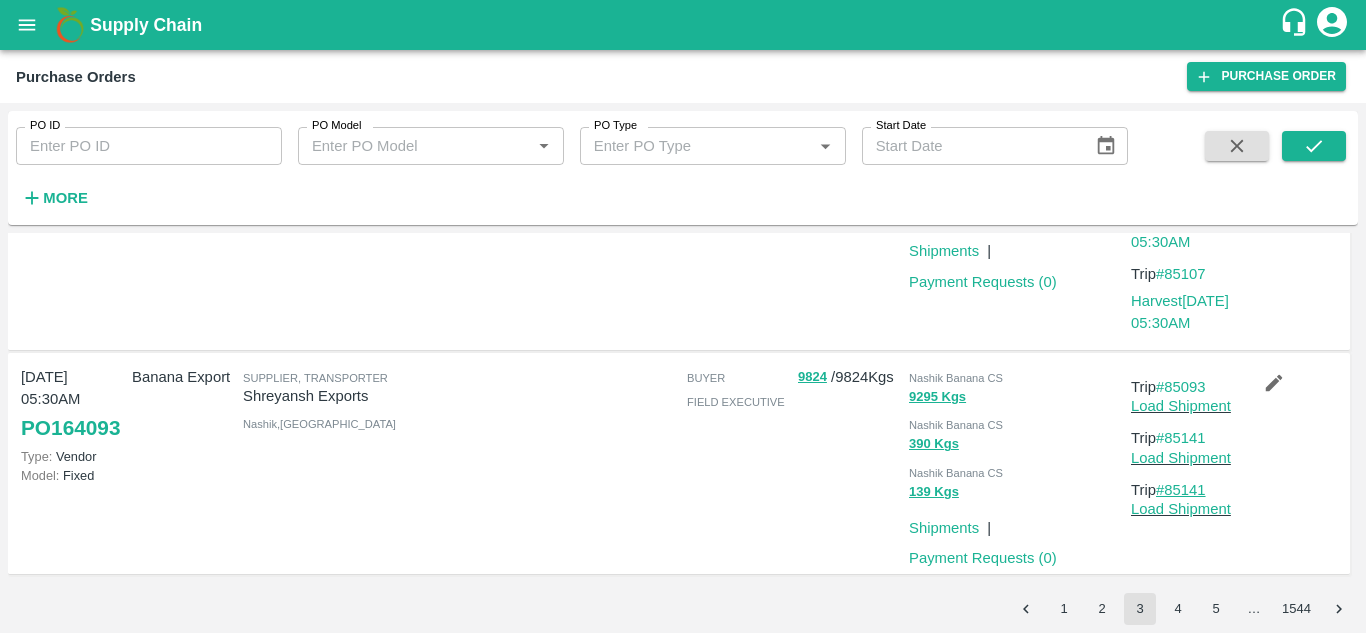click on "#85141" at bounding box center [1181, 490] 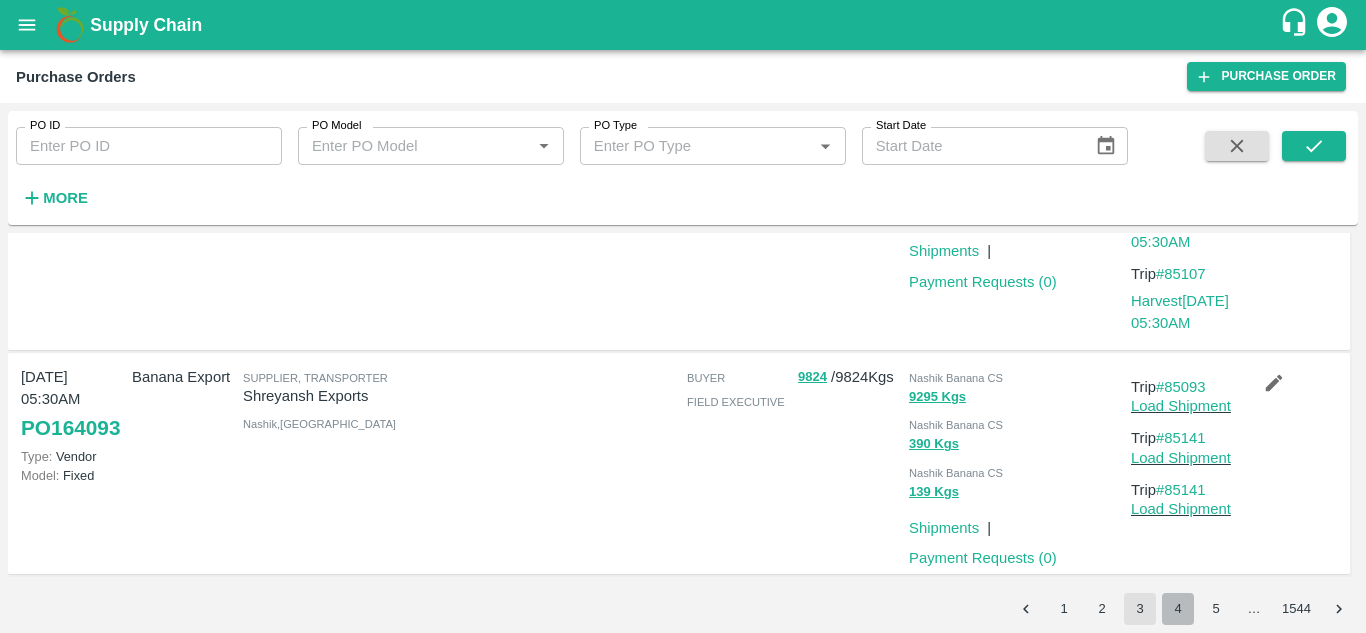 click on "4" at bounding box center [1178, 609] 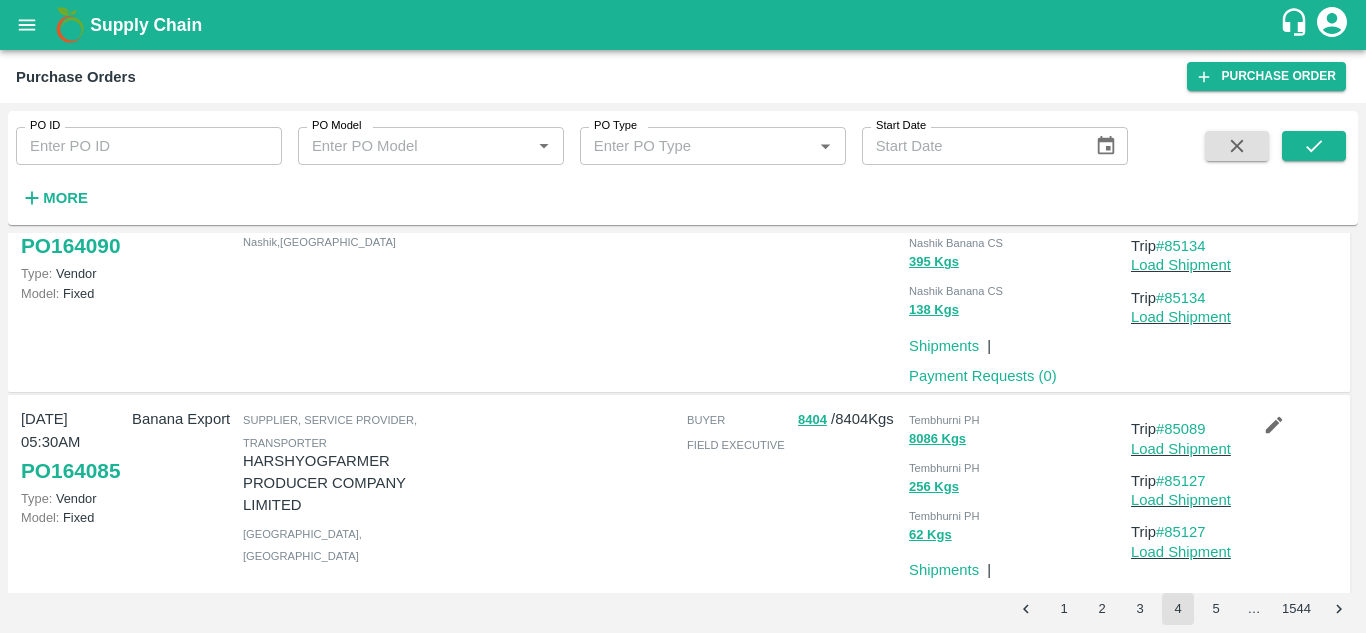 scroll, scrollTop: 0, scrollLeft: 0, axis: both 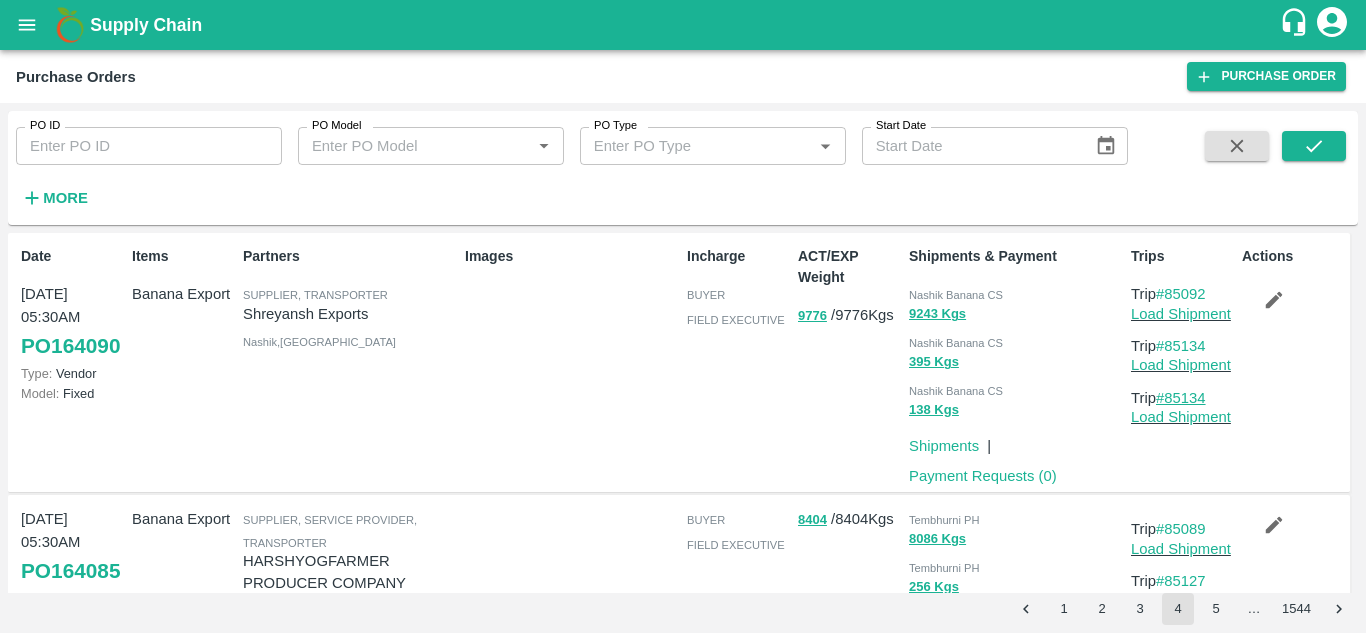 click on "#85134" at bounding box center (1181, 398) 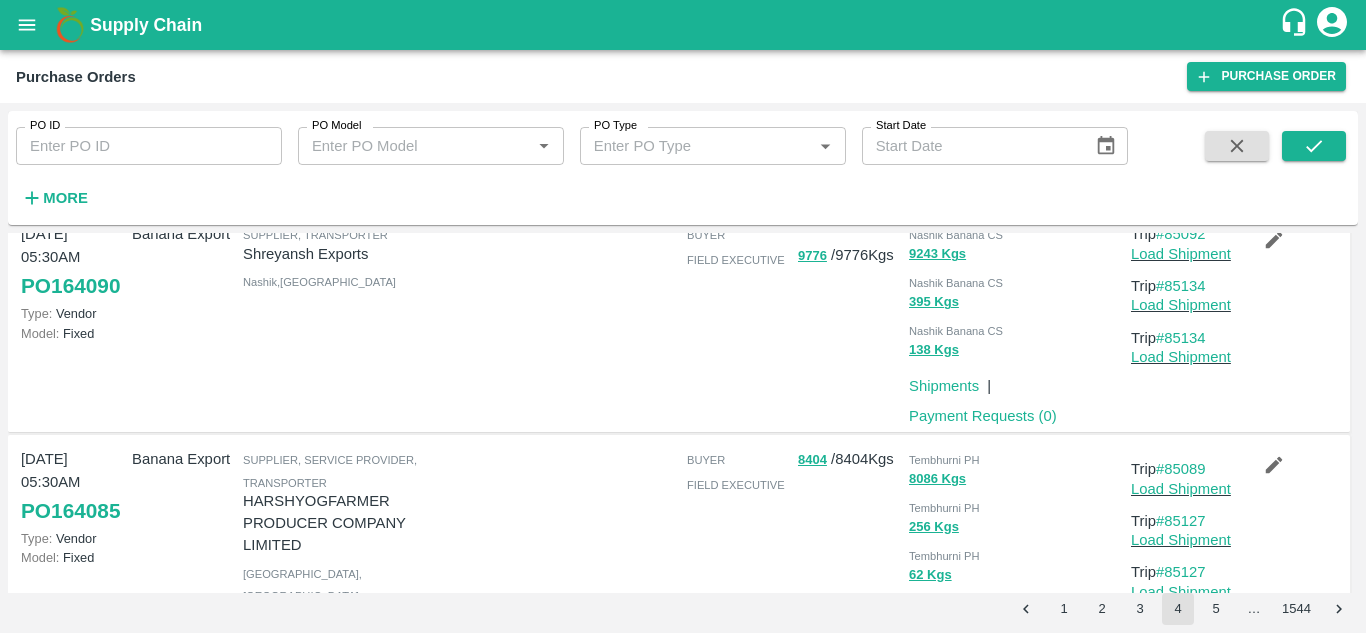 scroll, scrollTop: 0, scrollLeft: 0, axis: both 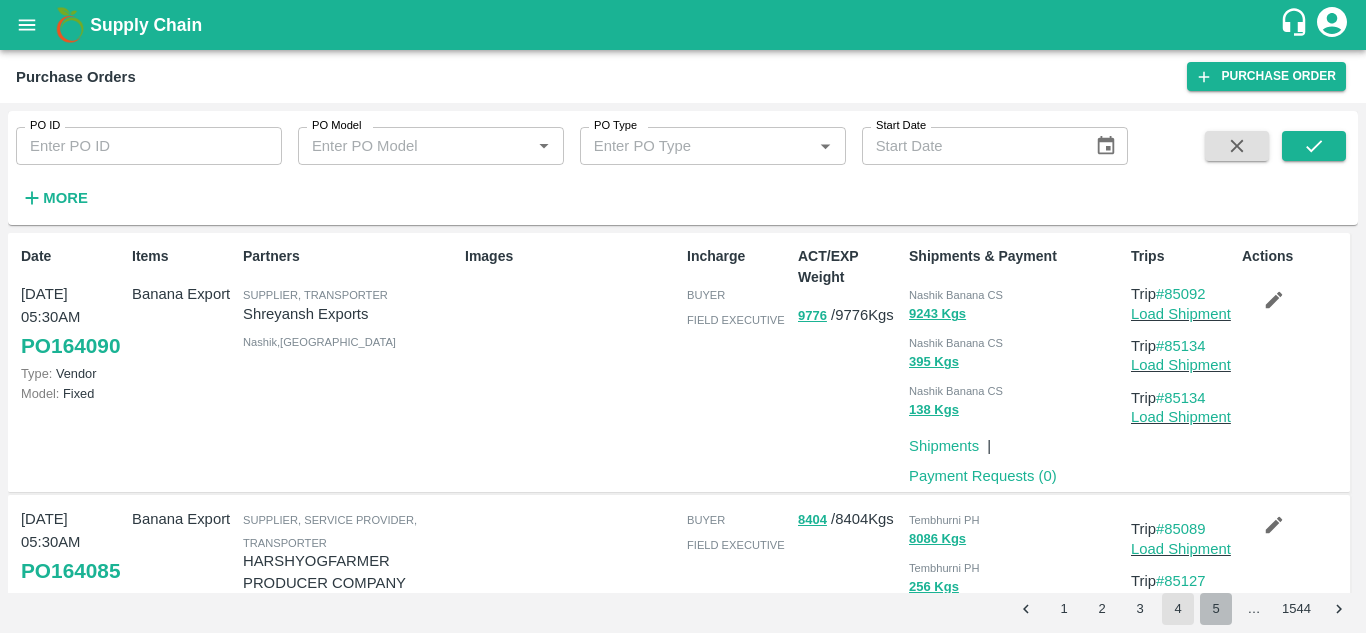 click on "5" at bounding box center [1216, 609] 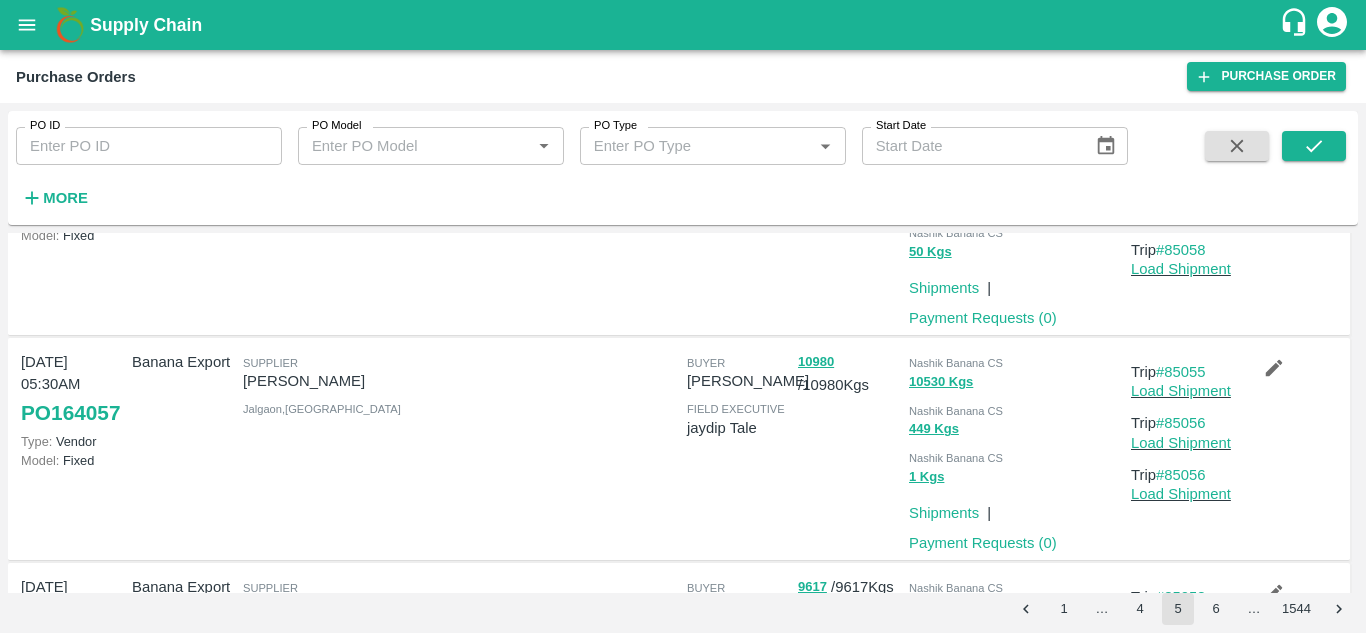 scroll, scrollTop: 617, scrollLeft: 0, axis: vertical 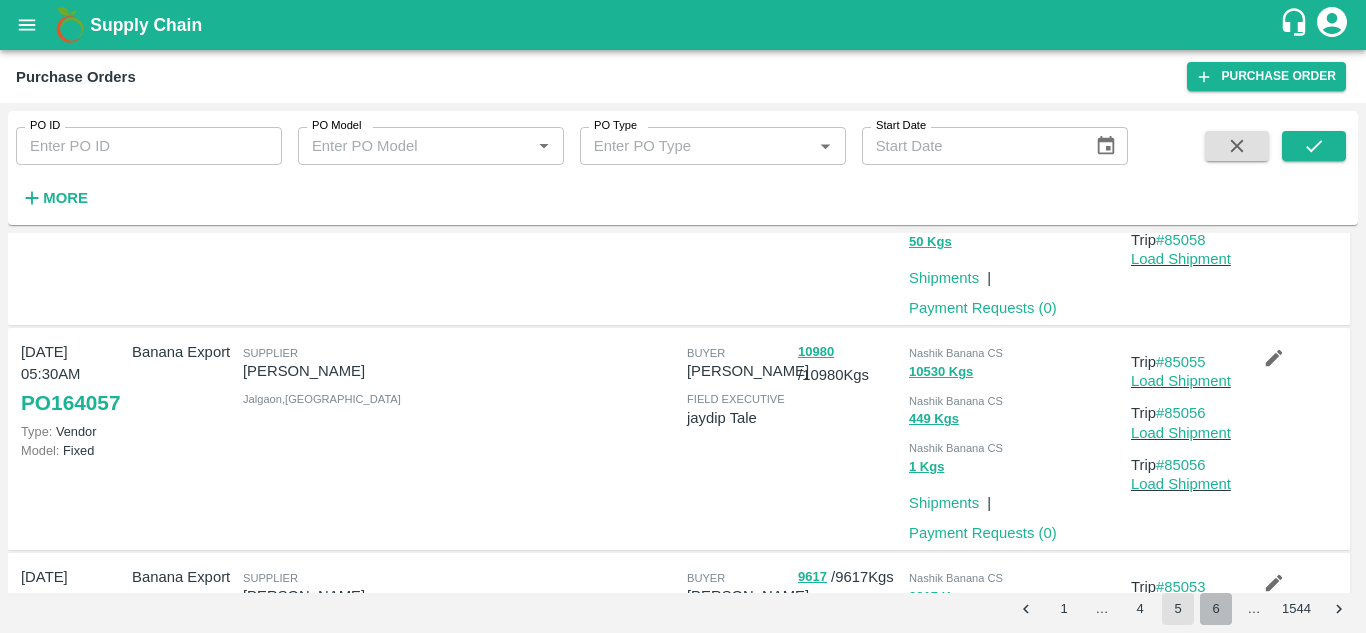 click on "6" at bounding box center [1216, 609] 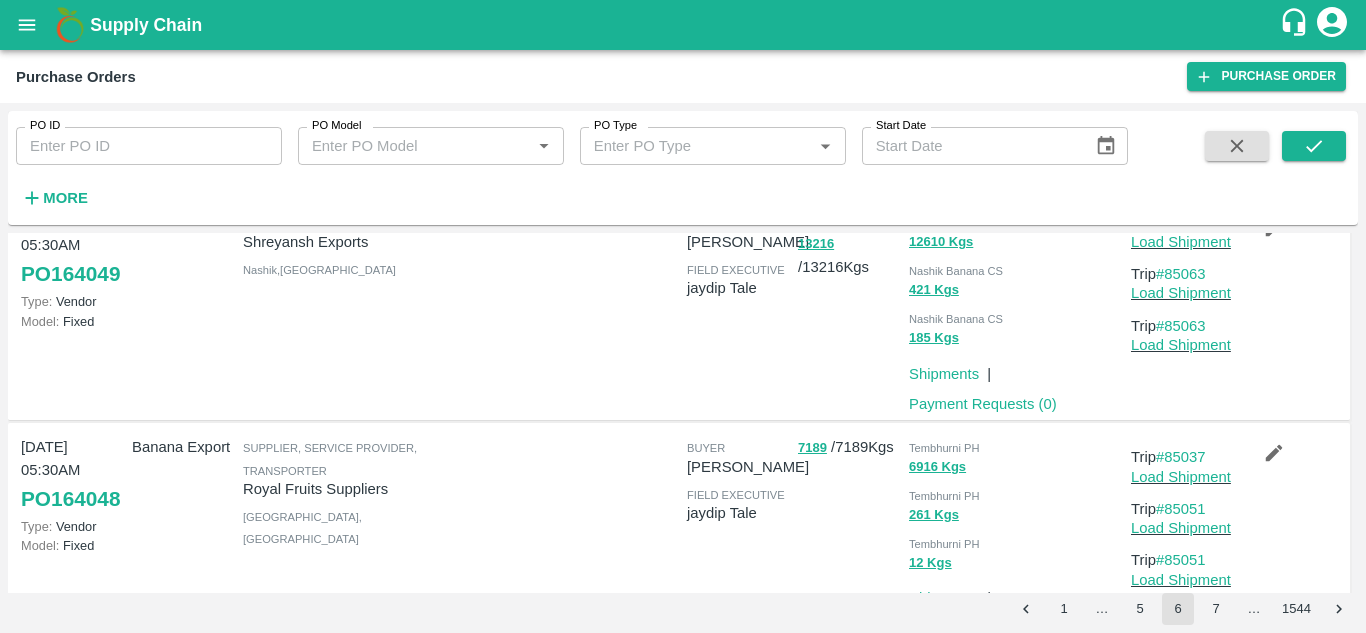 scroll, scrollTop: 0, scrollLeft: 0, axis: both 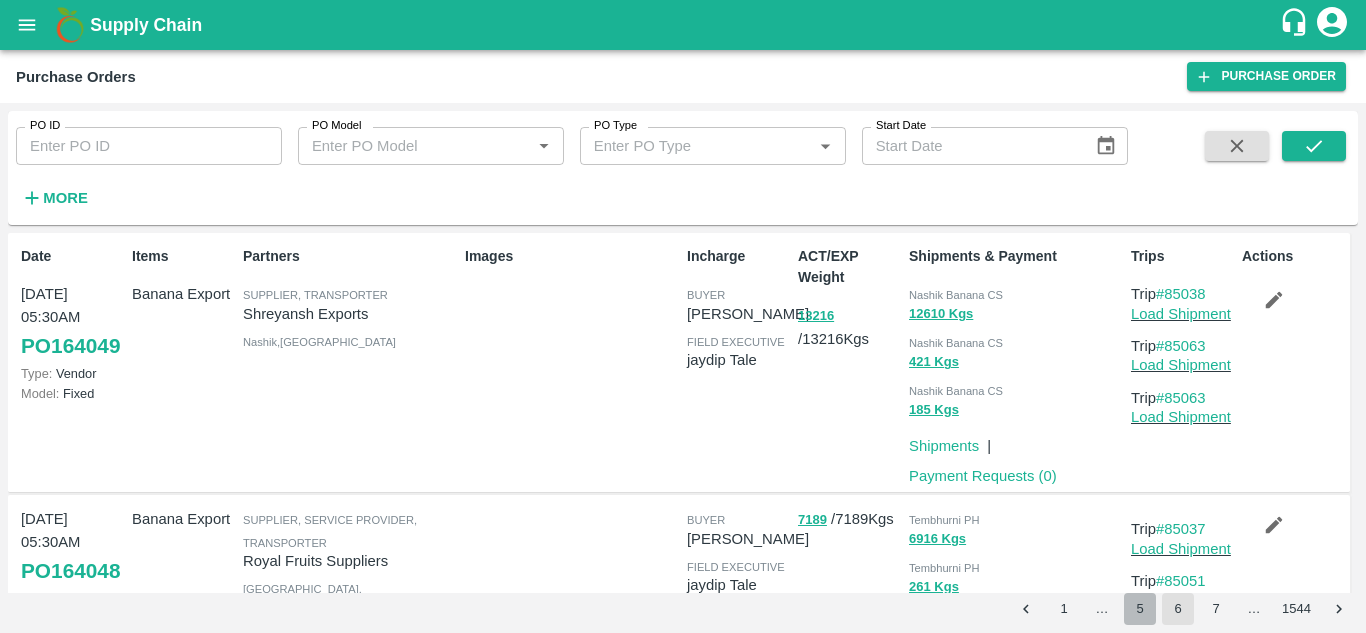 click on "5" at bounding box center [1140, 609] 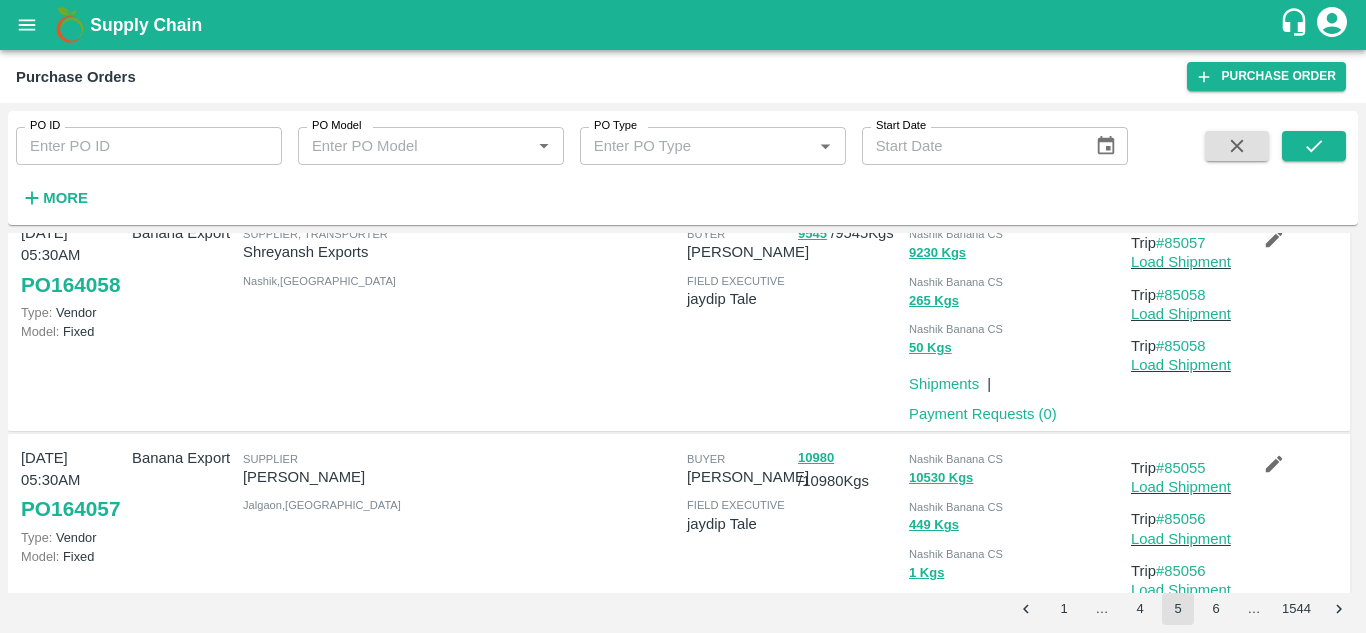 scroll, scrollTop: 0, scrollLeft: 0, axis: both 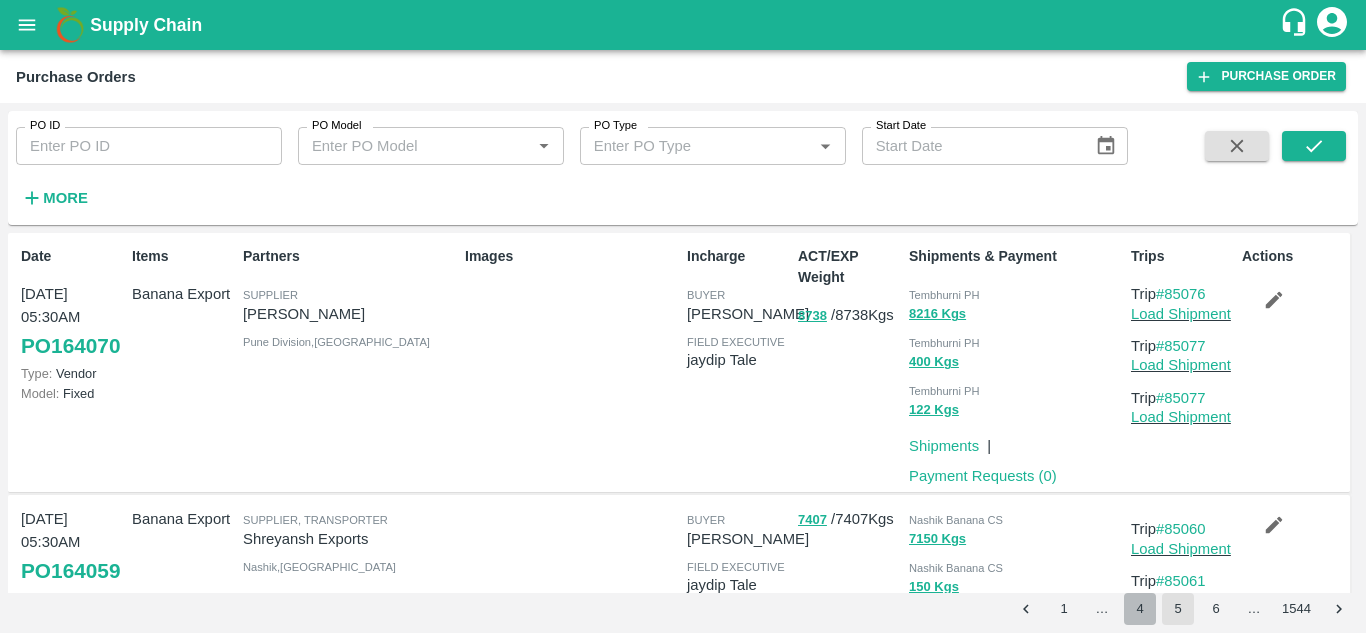 click on "4" at bounding box center (1140, 609) 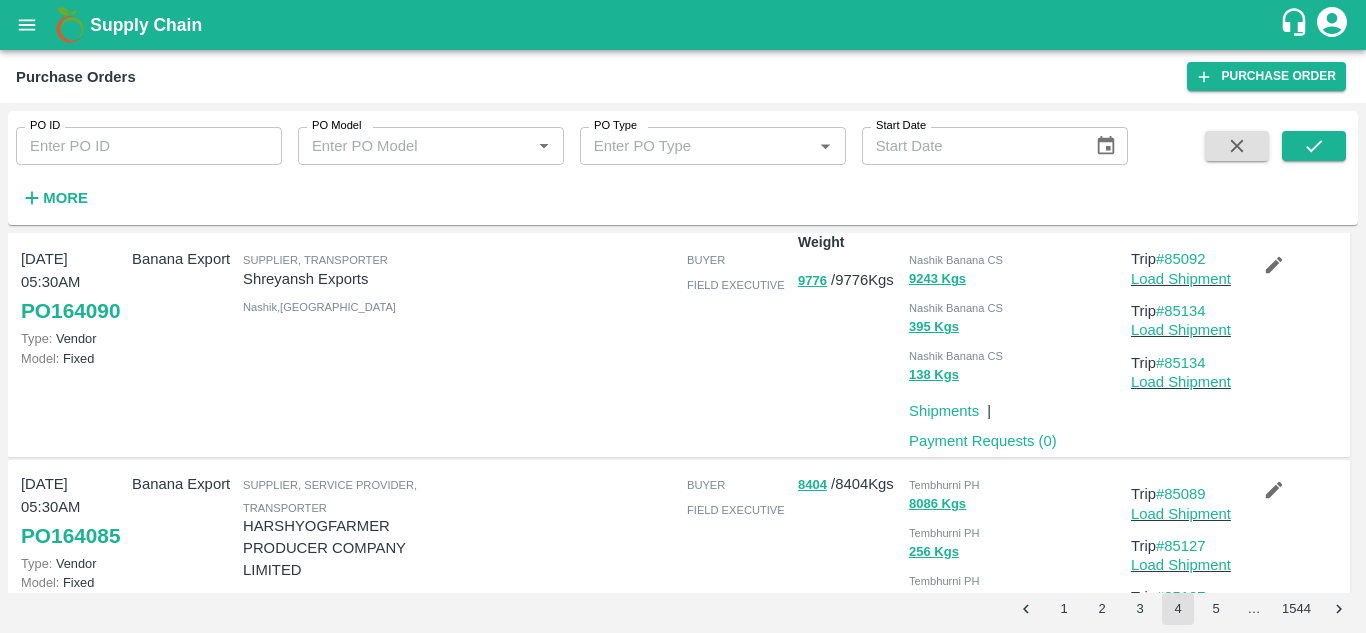 scroll, scrollTop: 0, scrollLeft: 0, axis: both 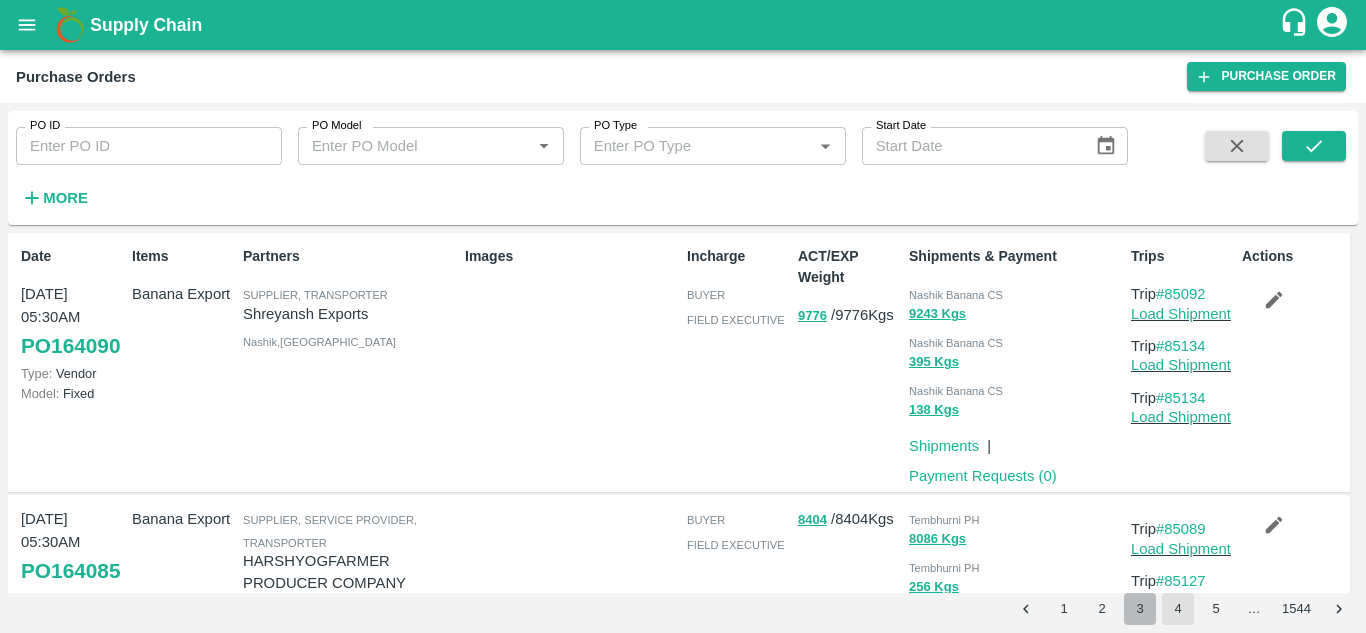 click on "3" at bounding box center (1140, 609) 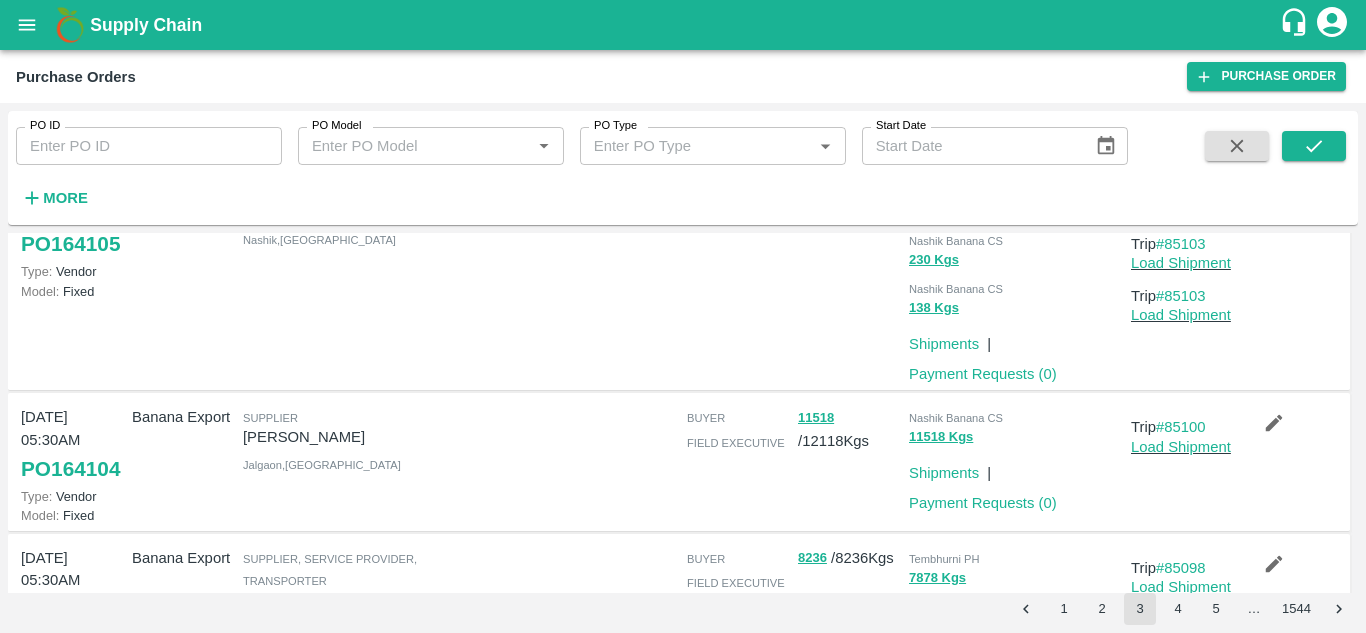 scroll, scrollTop: 0, scrollLeft: 0, axis: both 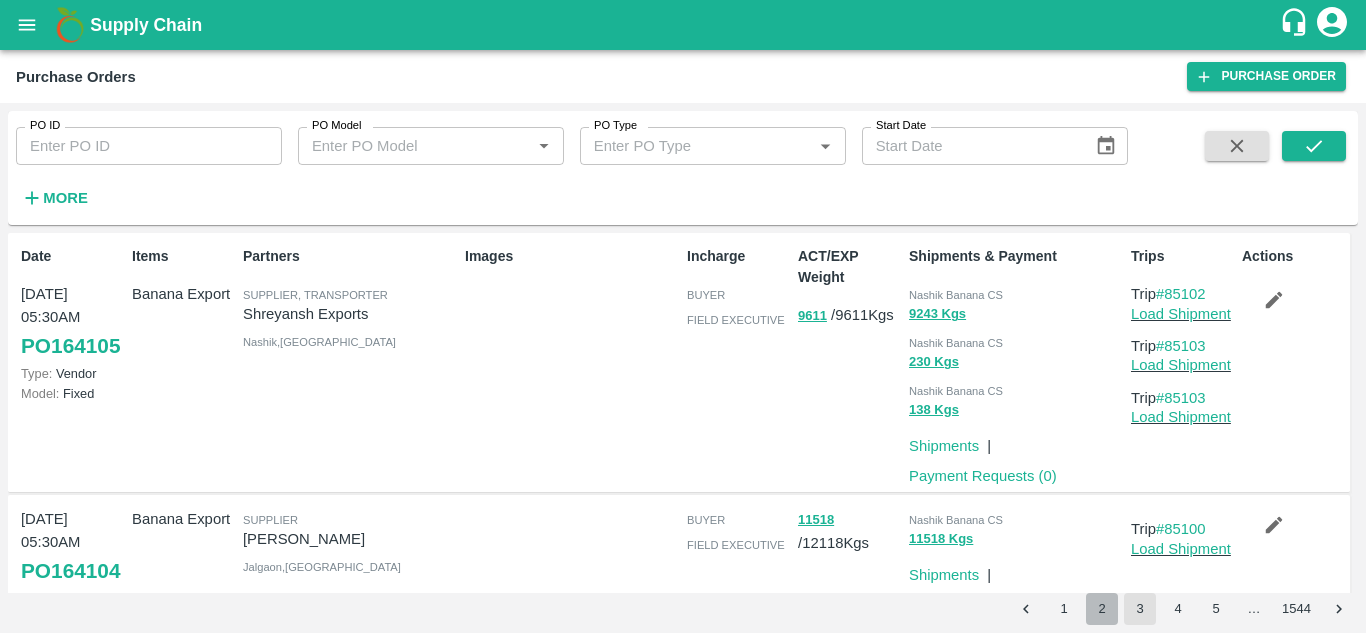 click on "2" at bounding box center [1102, 609] 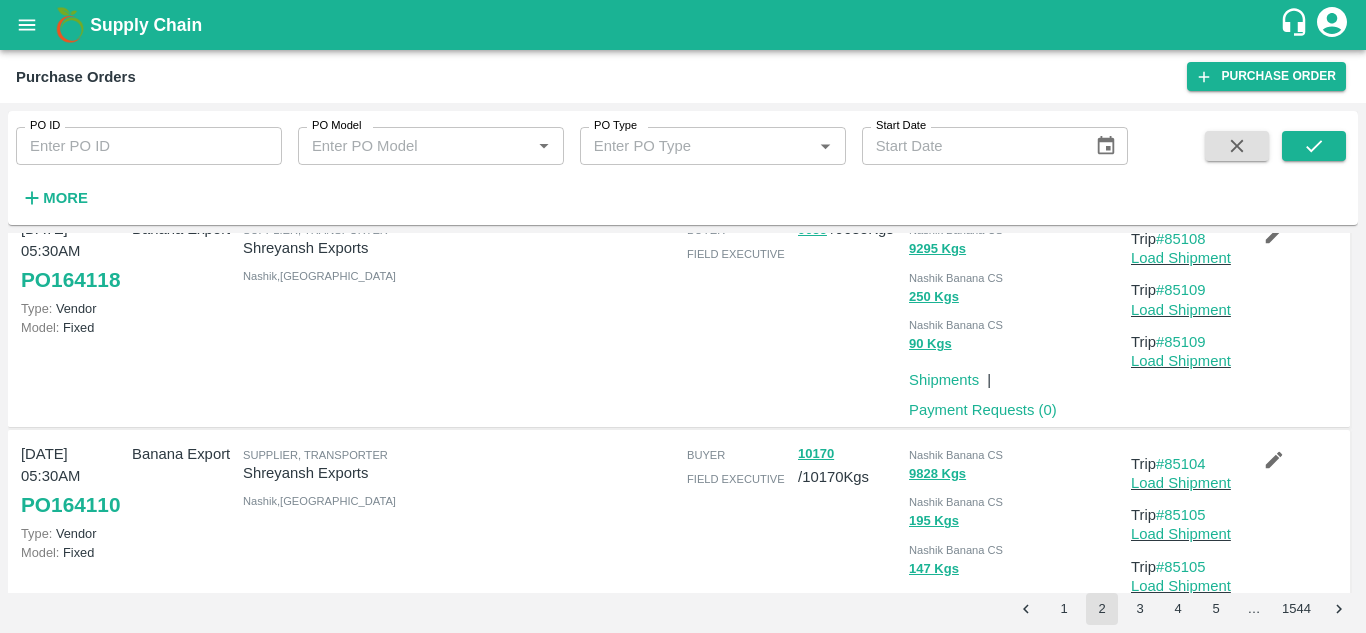 scroll, scrollTop: 1895, scrollLeft: 0, axis: vertical 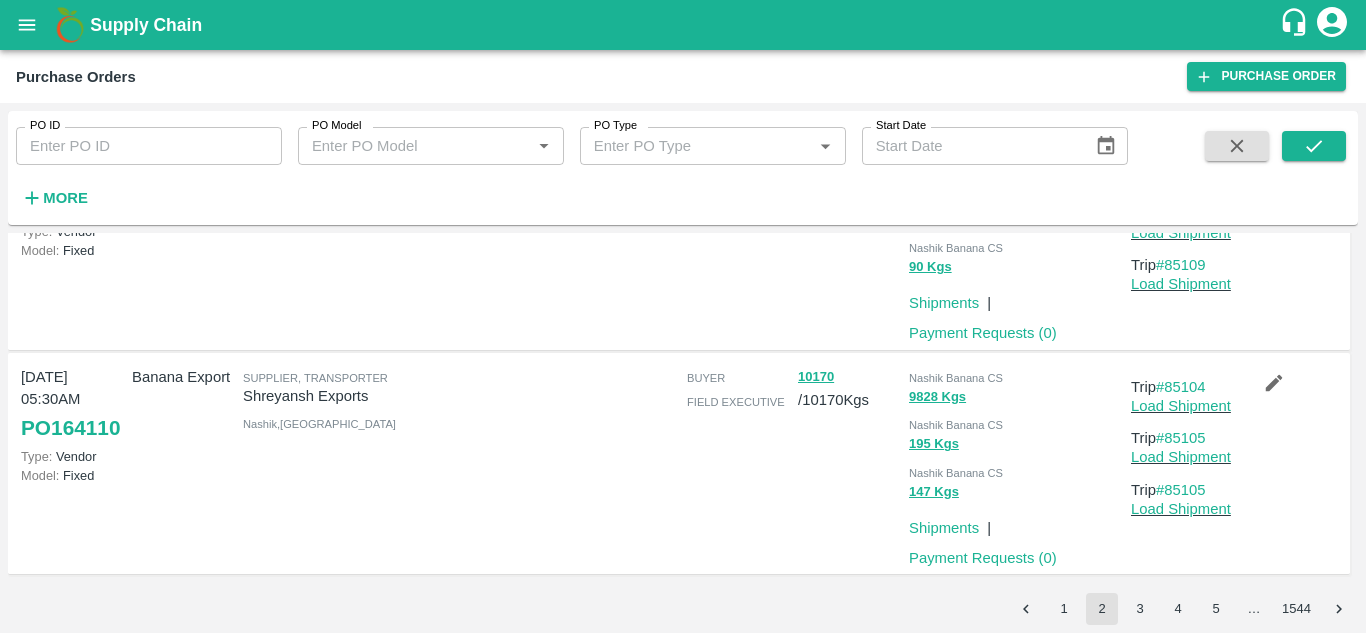 click on "Trip  #85104     Load Shipment Trip  #85105     Load Shipment Trip  #85105     Load Shipment" at bounding box center [1178, 464] 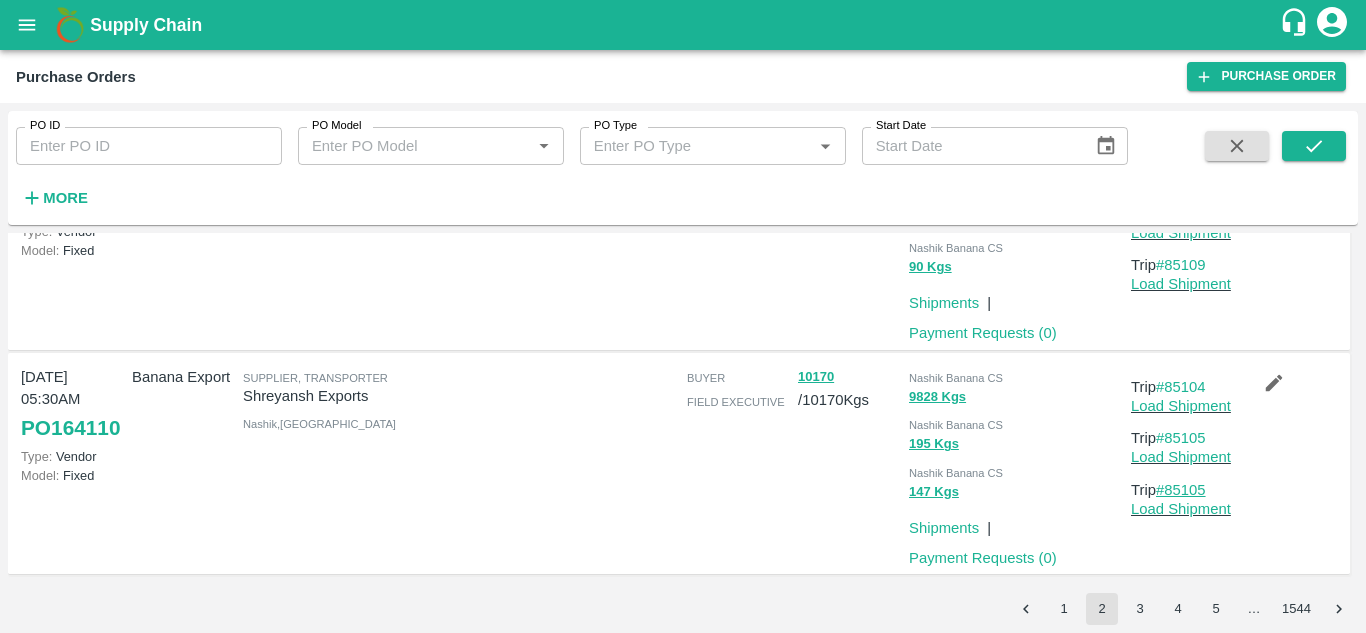 click on "#85105" at bounding box center [1181, 490] 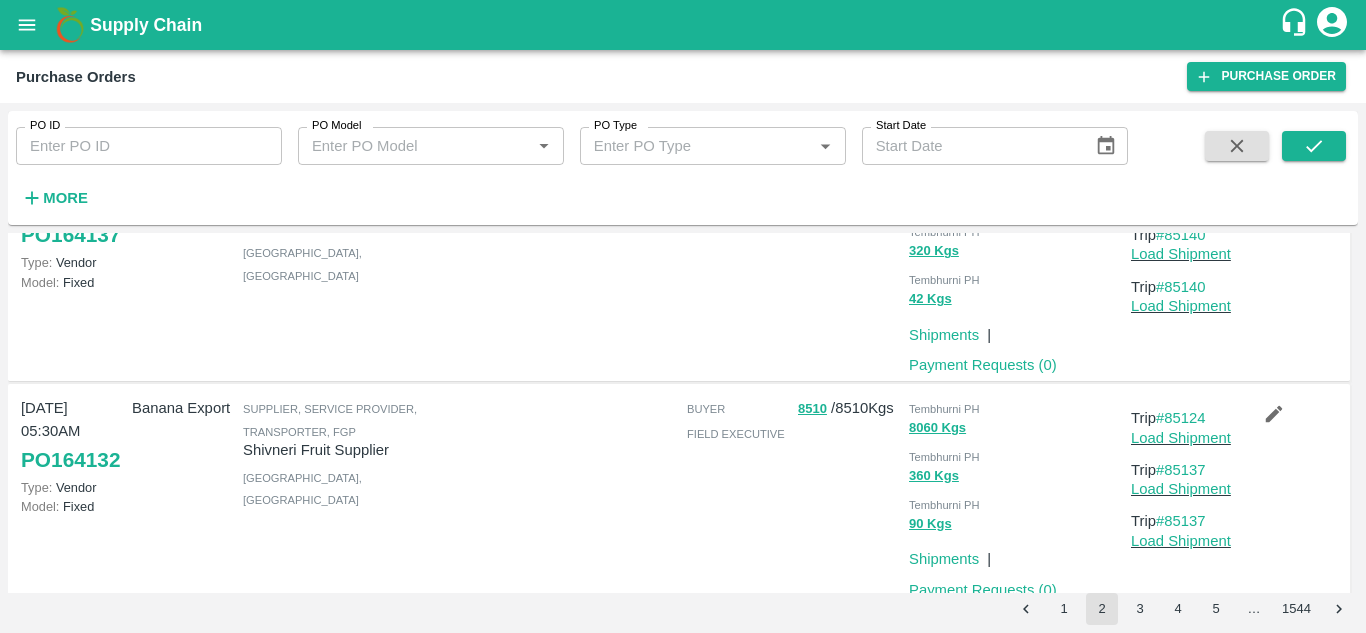 scroll, scrollTop: 0, scrollLeft: 0, axis: both 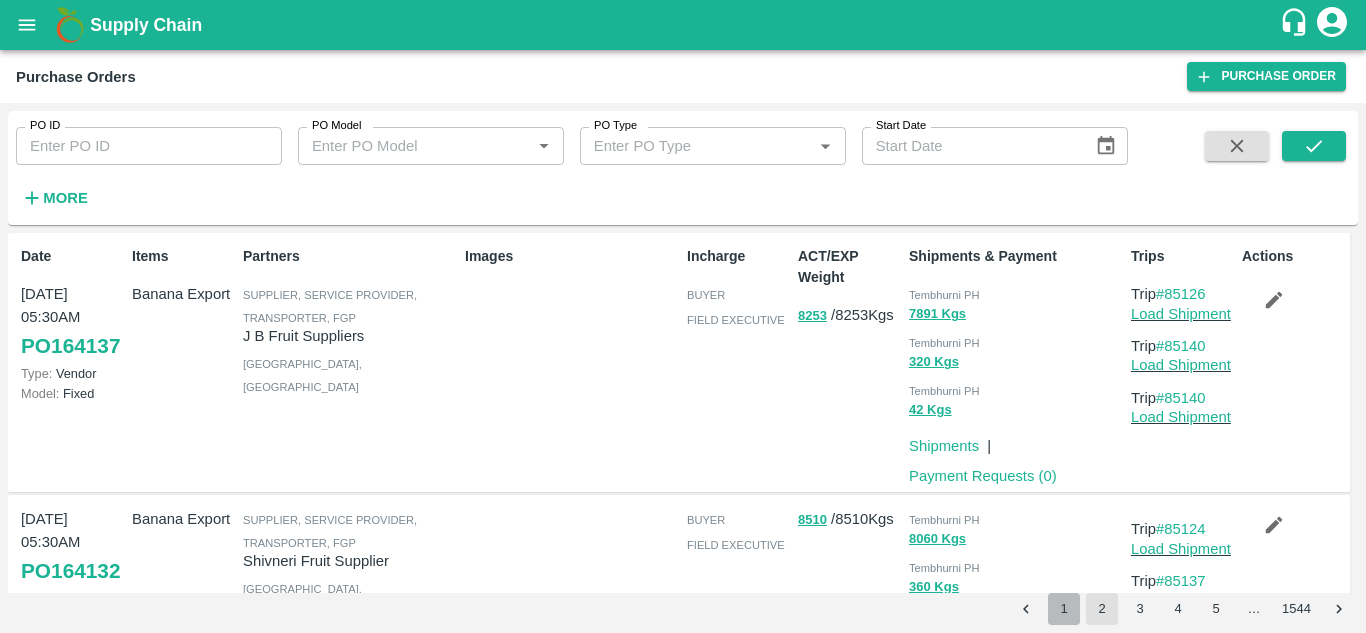 click on "1" at bounding box center (1064, 609) 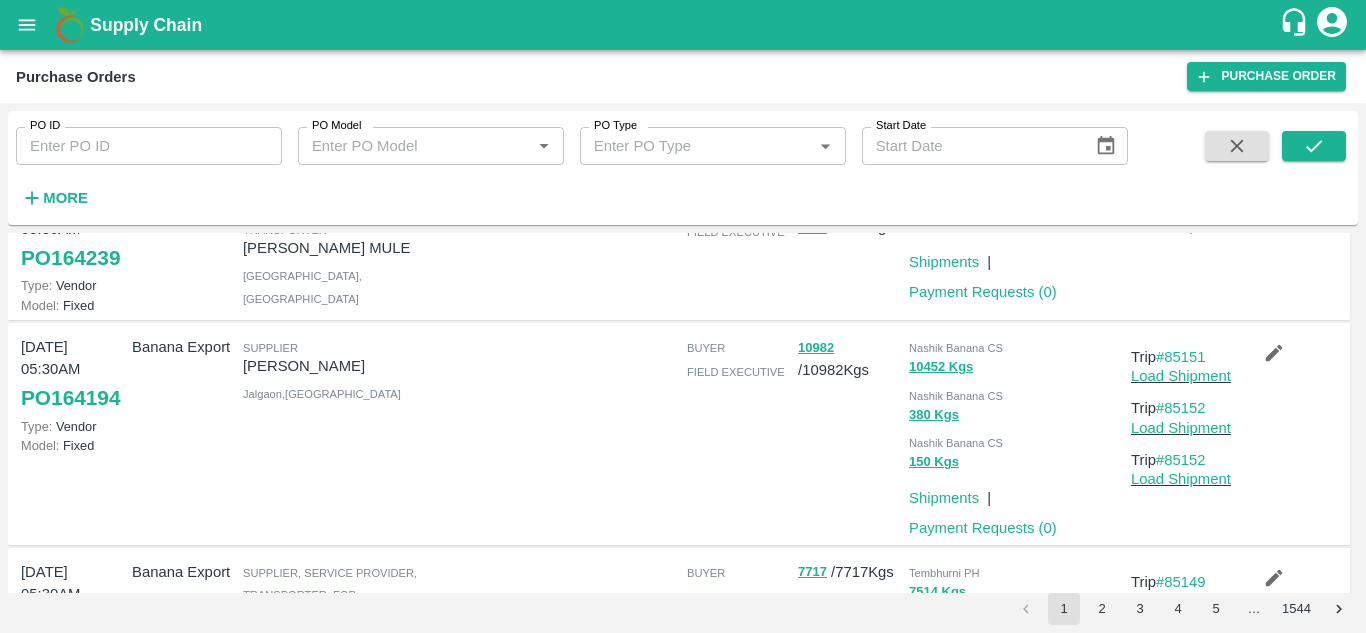 scroll, scrollTop: 89, scrollLeft: 0, axis: vertical 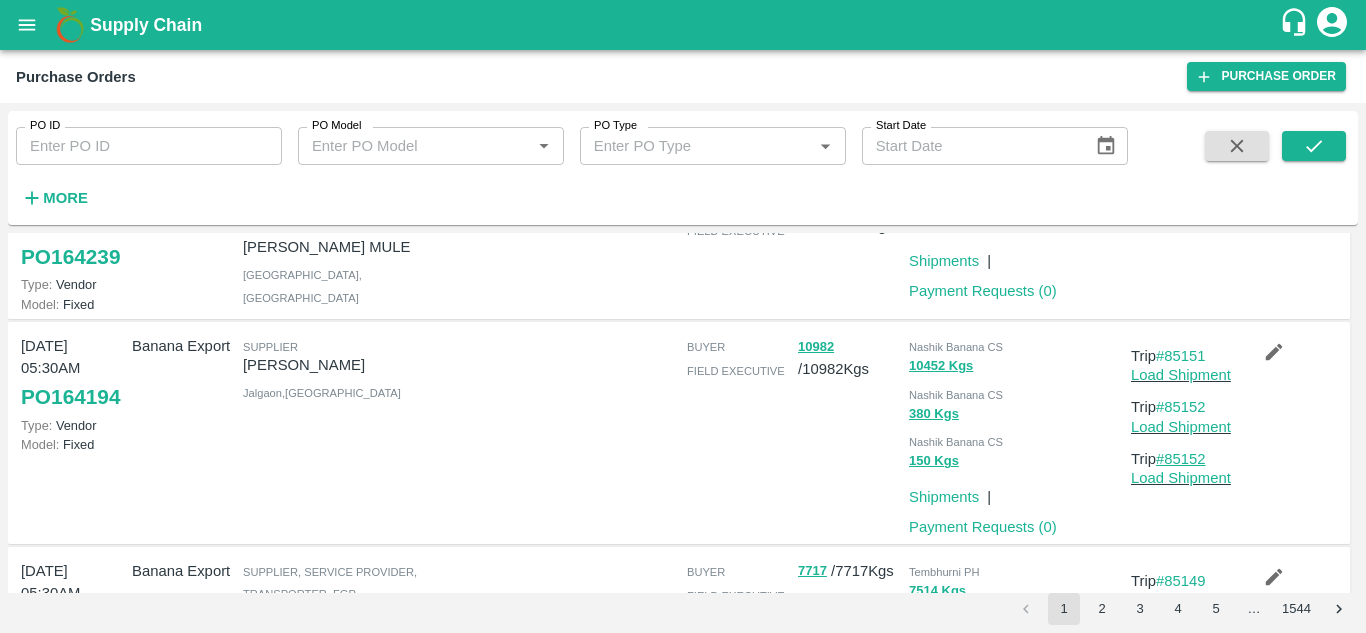 click on "#85152" at bounding box center [1181, 459] 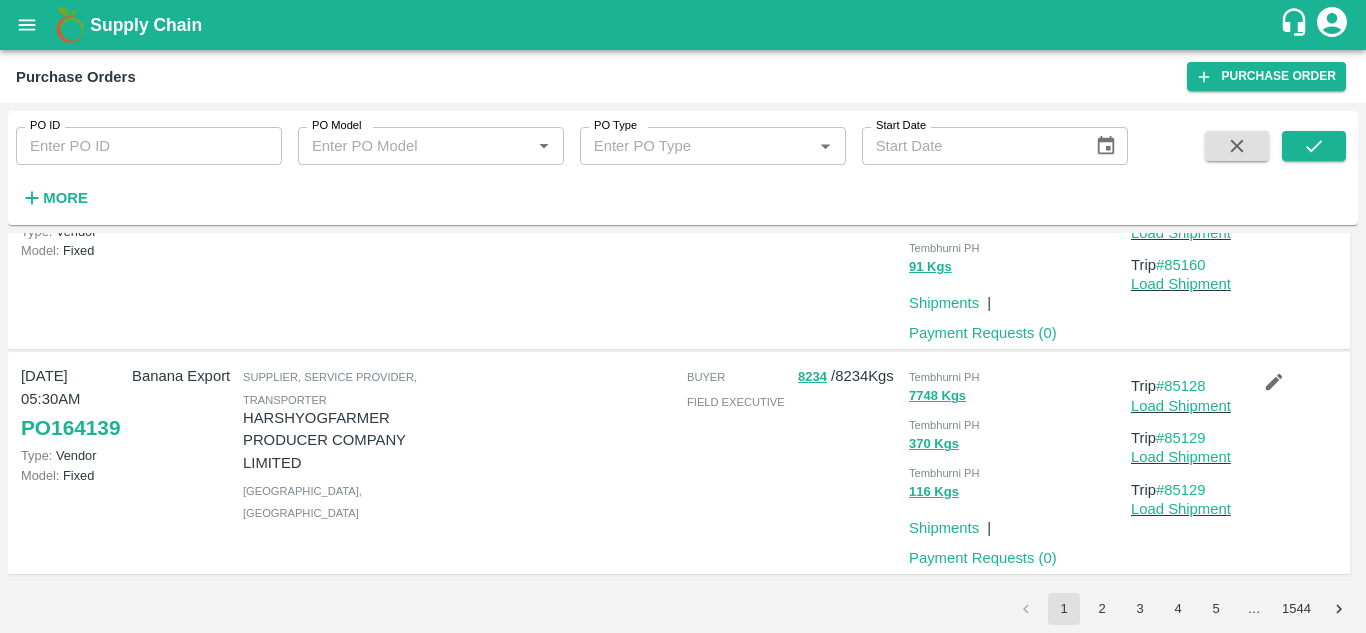 scroll, scrollTop: 1846, scrollLeft: 0, axis: vertical 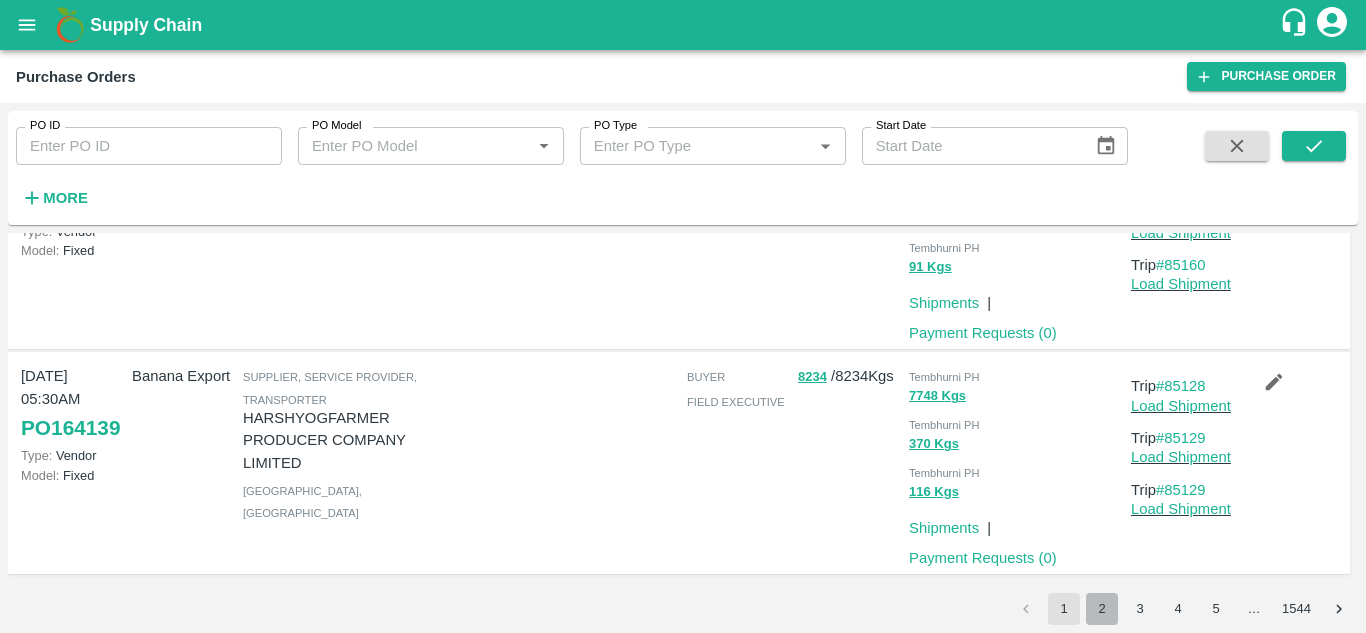 click on "2" at bounding box center [1102, 609] 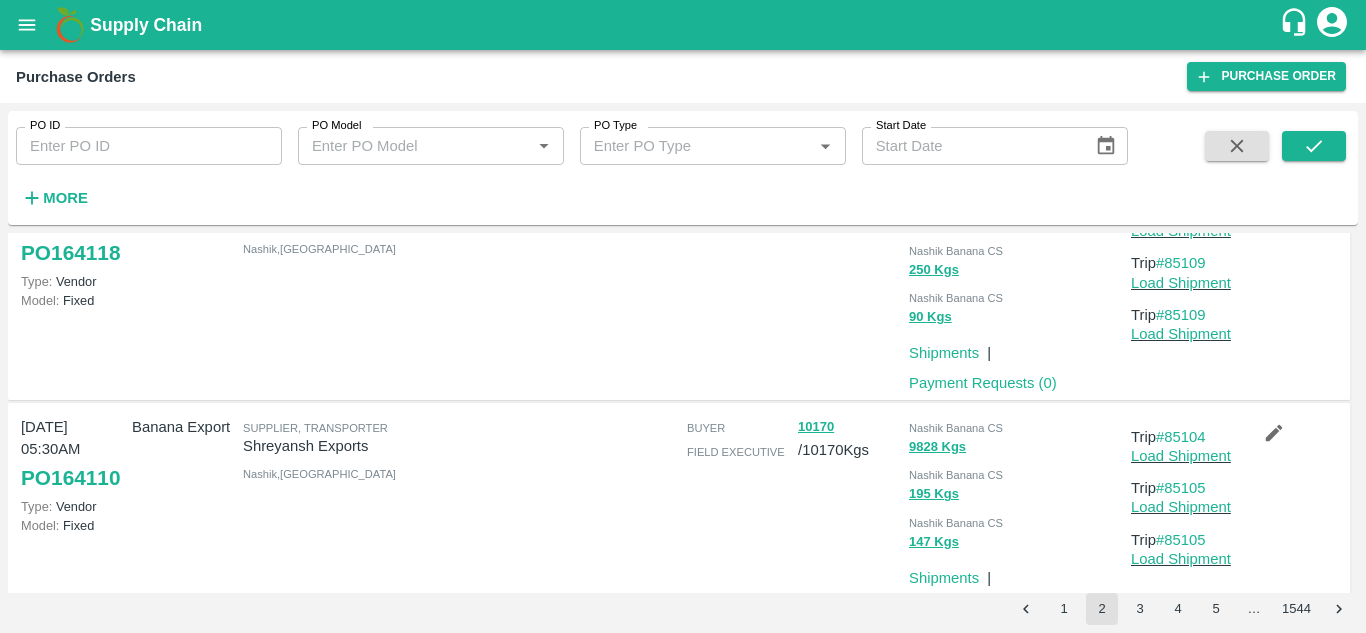 scroll, scrollTop: 1895, scrollLeft: 0, axis: vertical 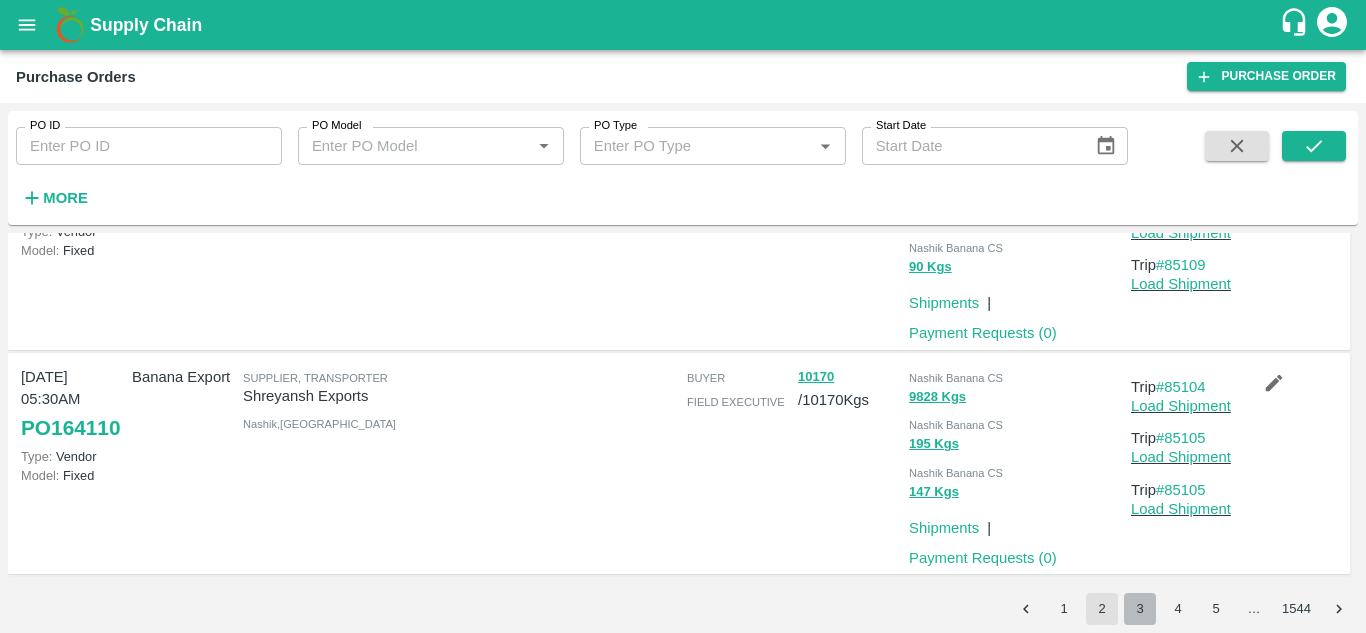 click on "3" at bounding box center [1140, 609] 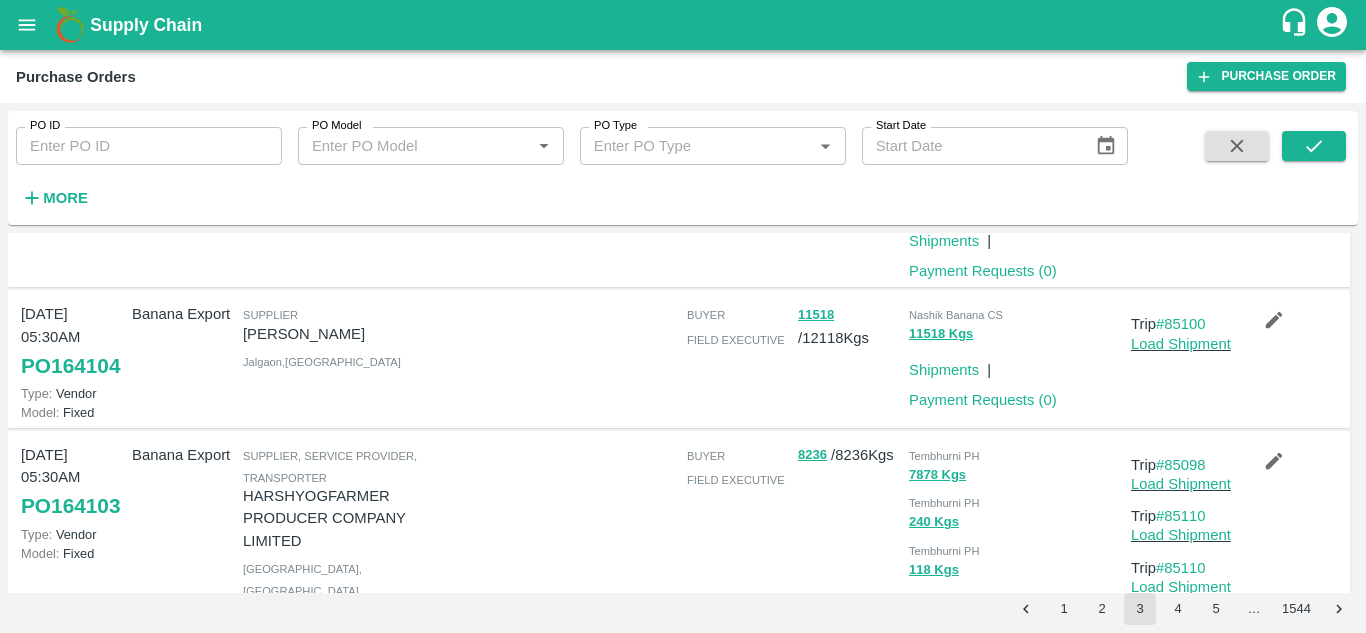 scroll, scrollTop: 206, scrollLeft: 0, axis: vertical 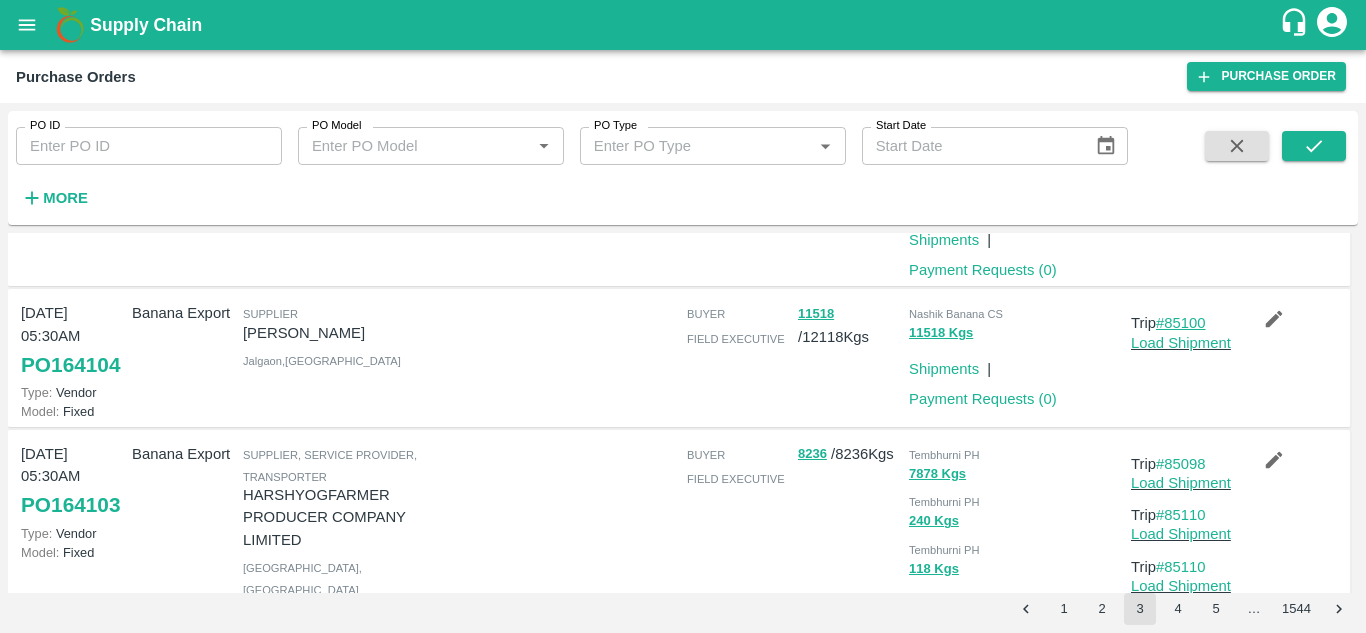 click on "#85100" at bounding box center (1181, 323) 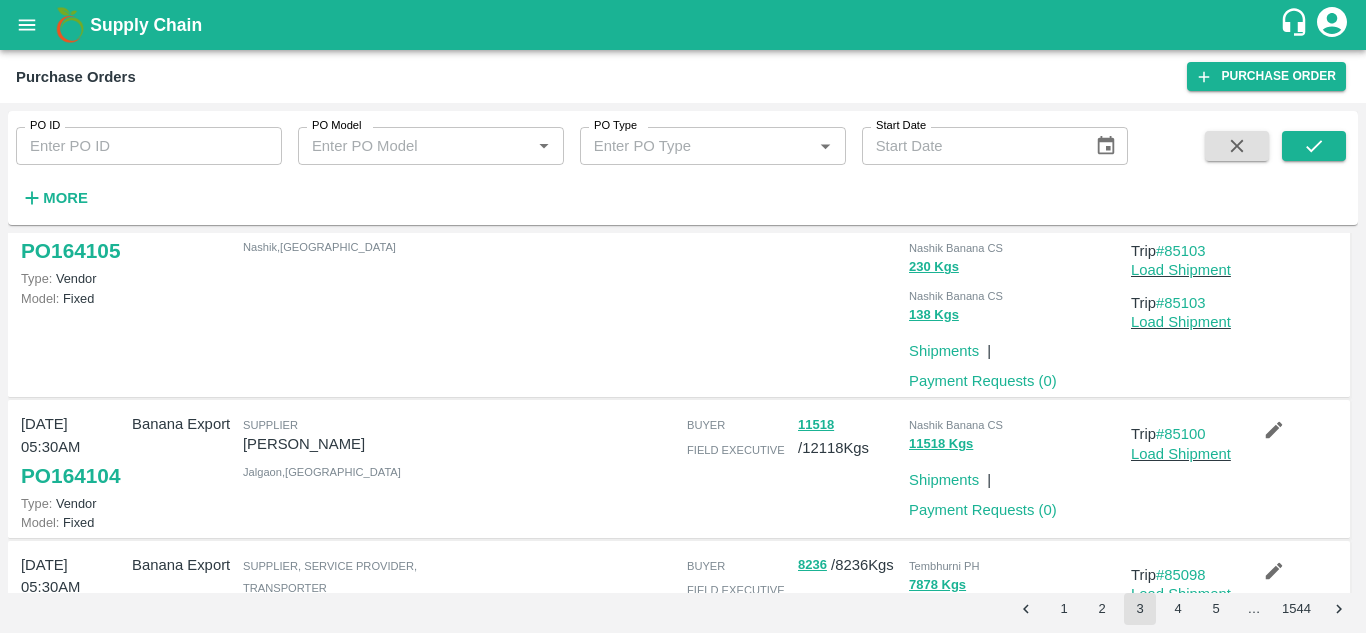 scroll, scrollTop: 0, scrollLeft: 0, axis: both 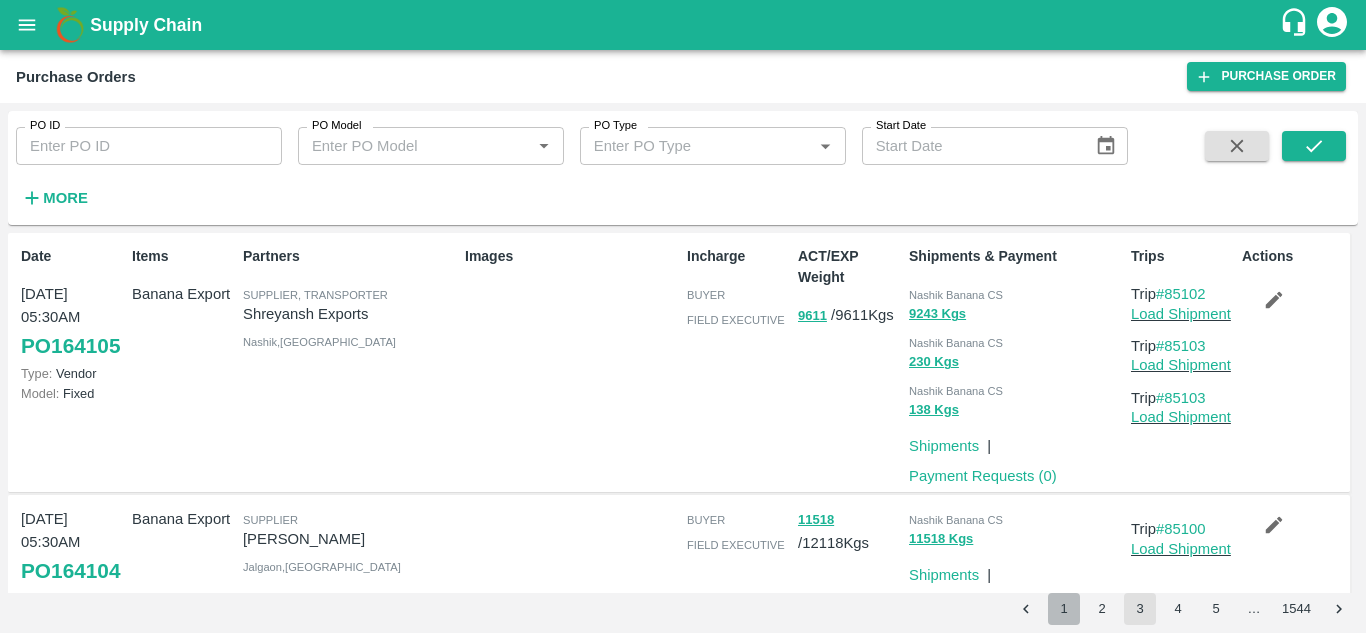 click on "1" at bounding box center [1064, 609] 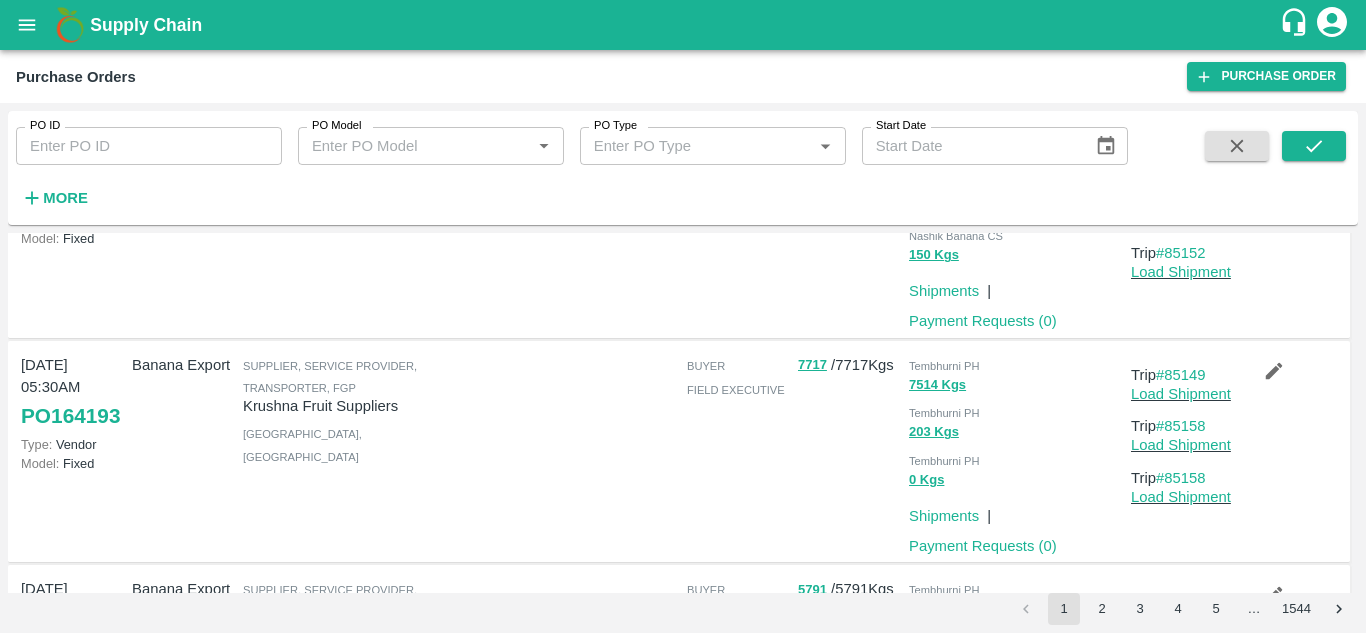 scroll, scrollTop: 297, scrollLeft: 0, axis: vertical 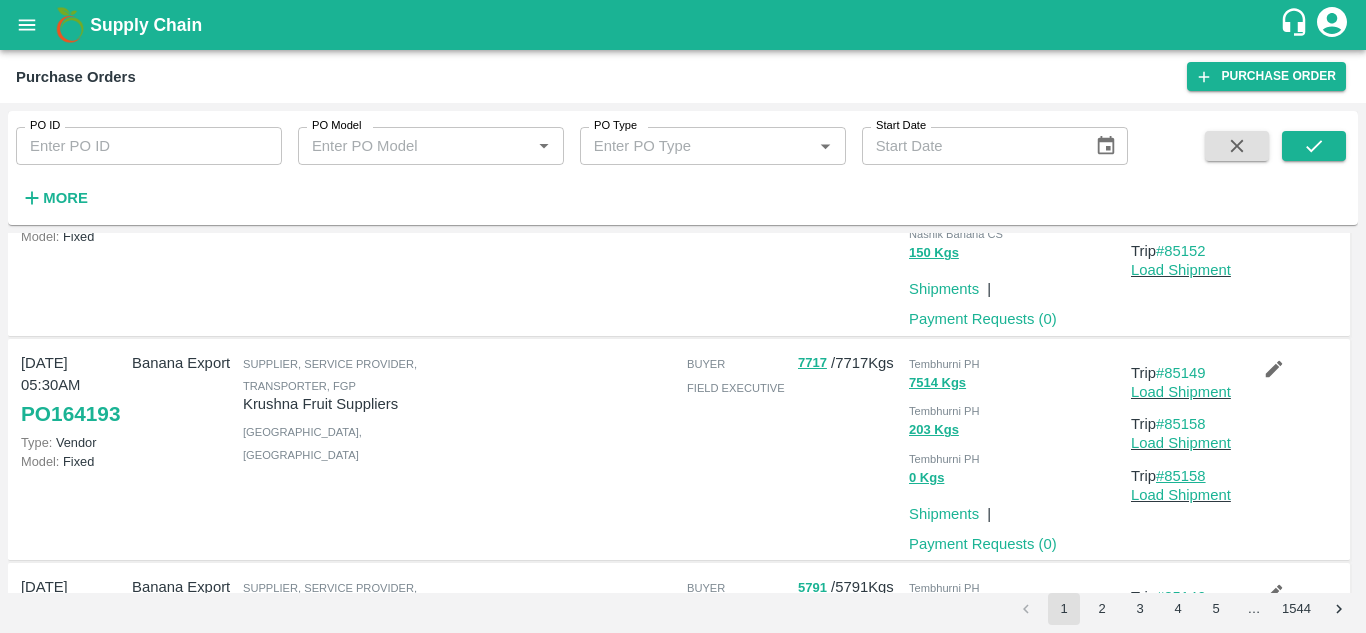 click on "#85158" at bounding box center [1181, 476] 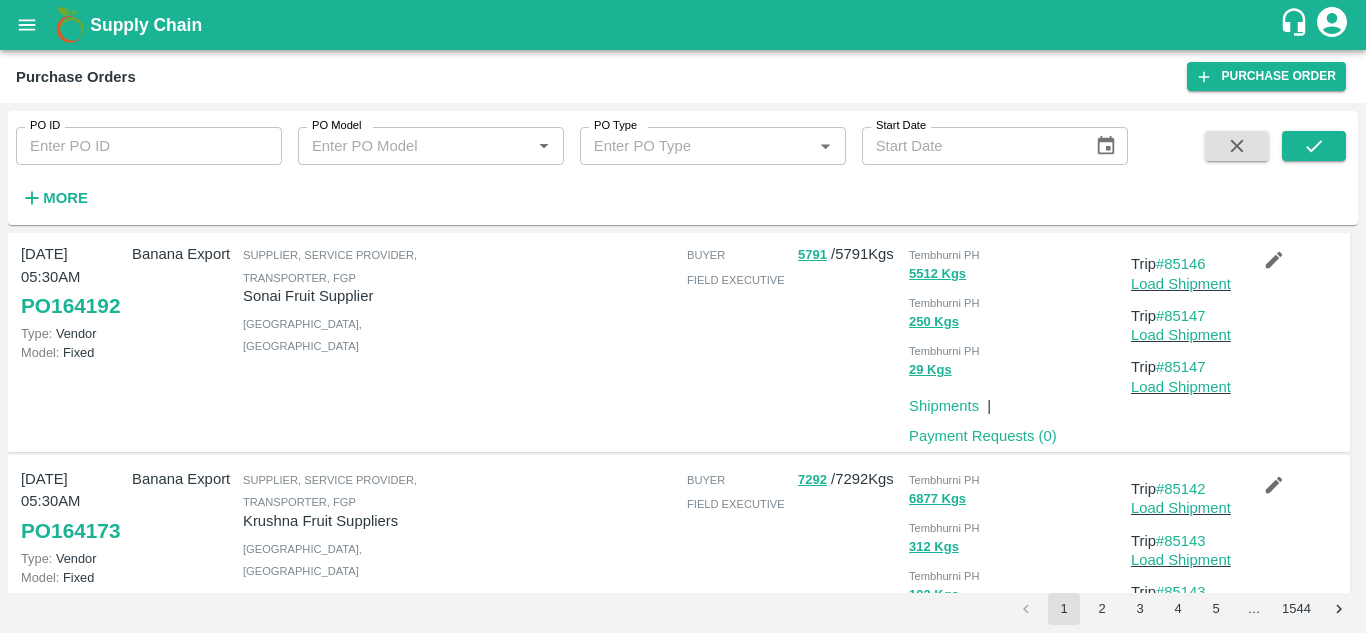 scroll, scrollTop: 632, scrollLeft: 0, axis: vertical 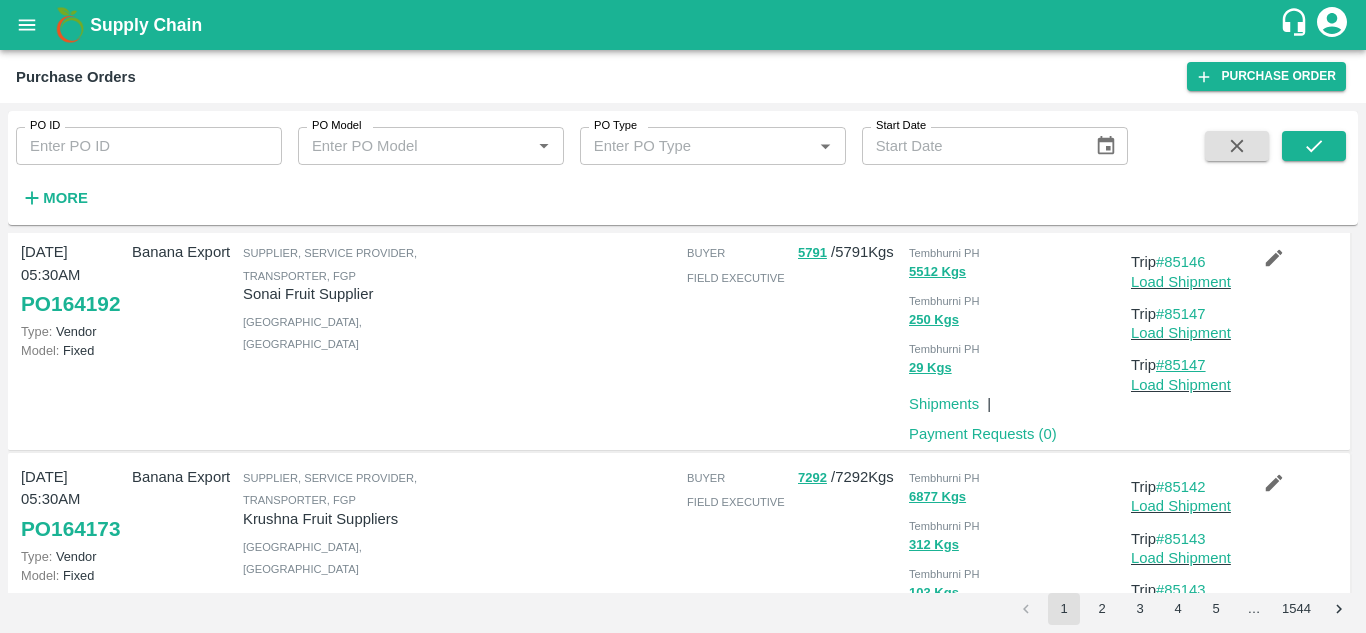 click on "#85147" at bounding box center [1181, 365] 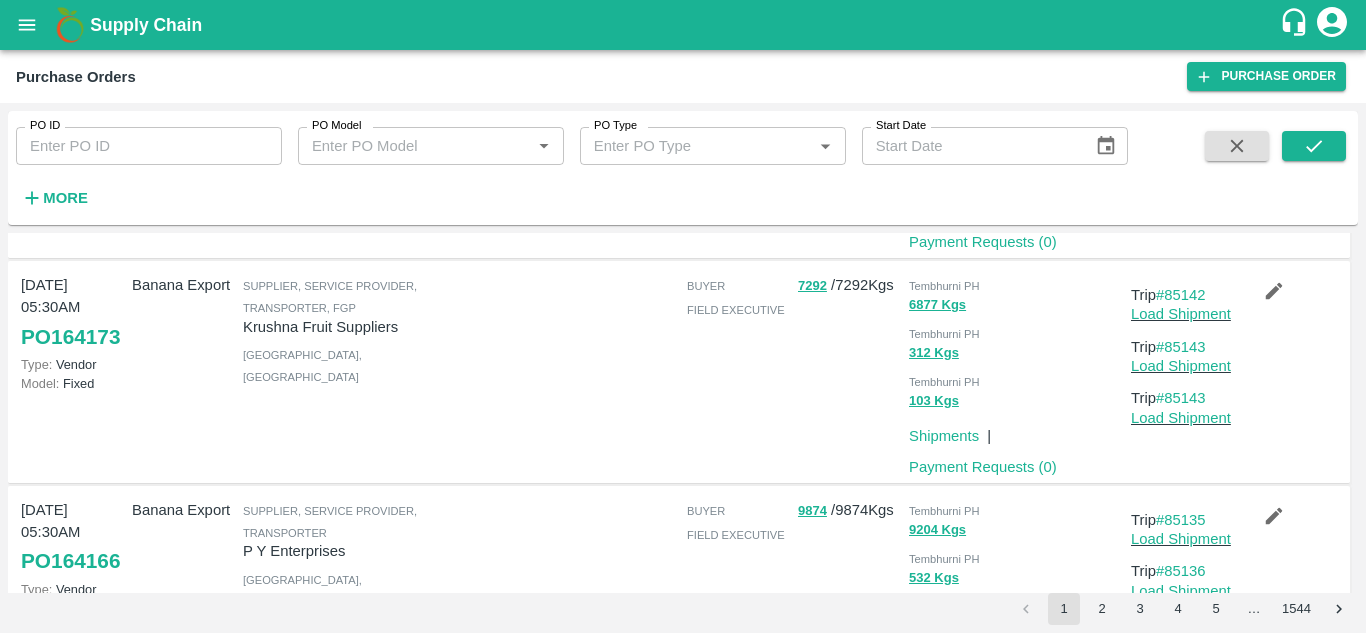 scroll, scrollTop: 825, scrollLeft: 0, axis: vertical 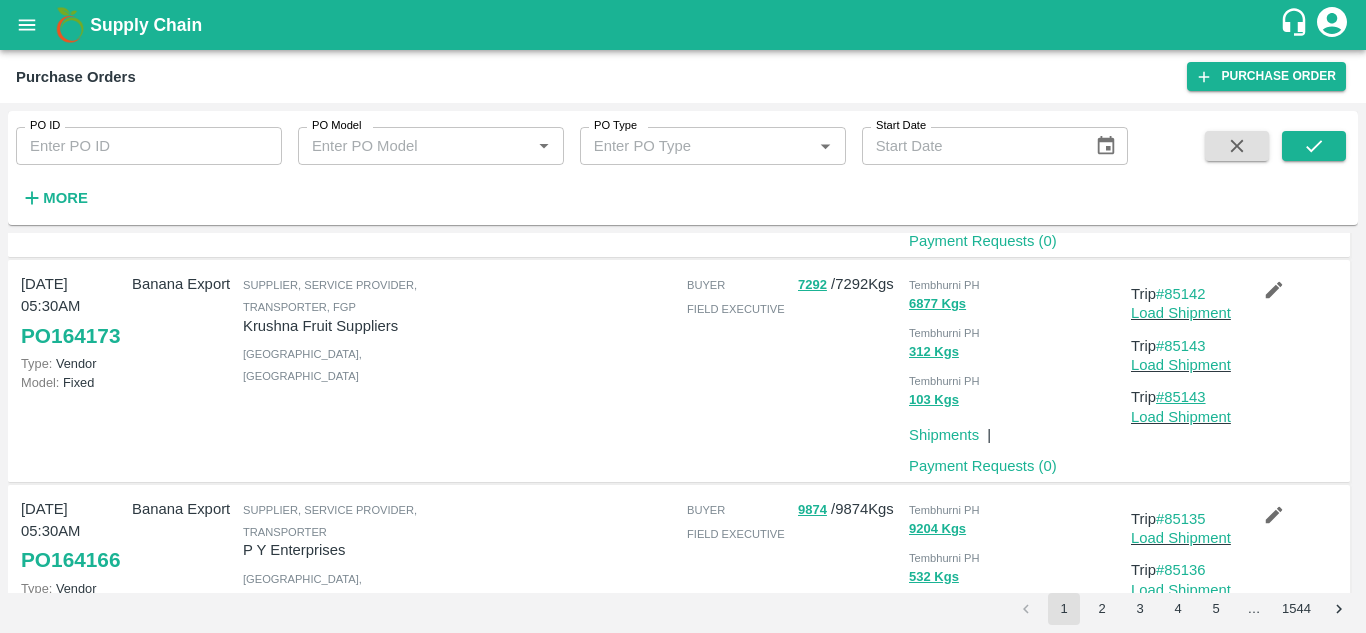 click on "#85143" at bounding box center (1181, 397) 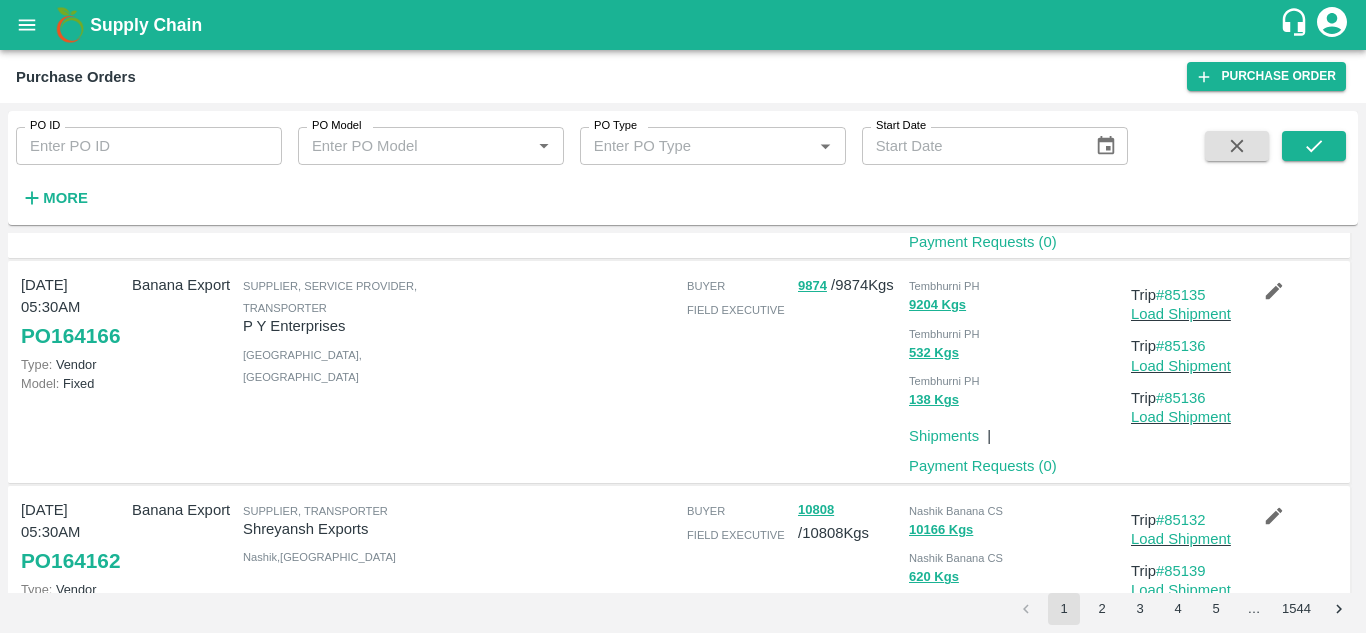 scroll, scrollTop: 1086, scrollLeft: 0, axis: vertical 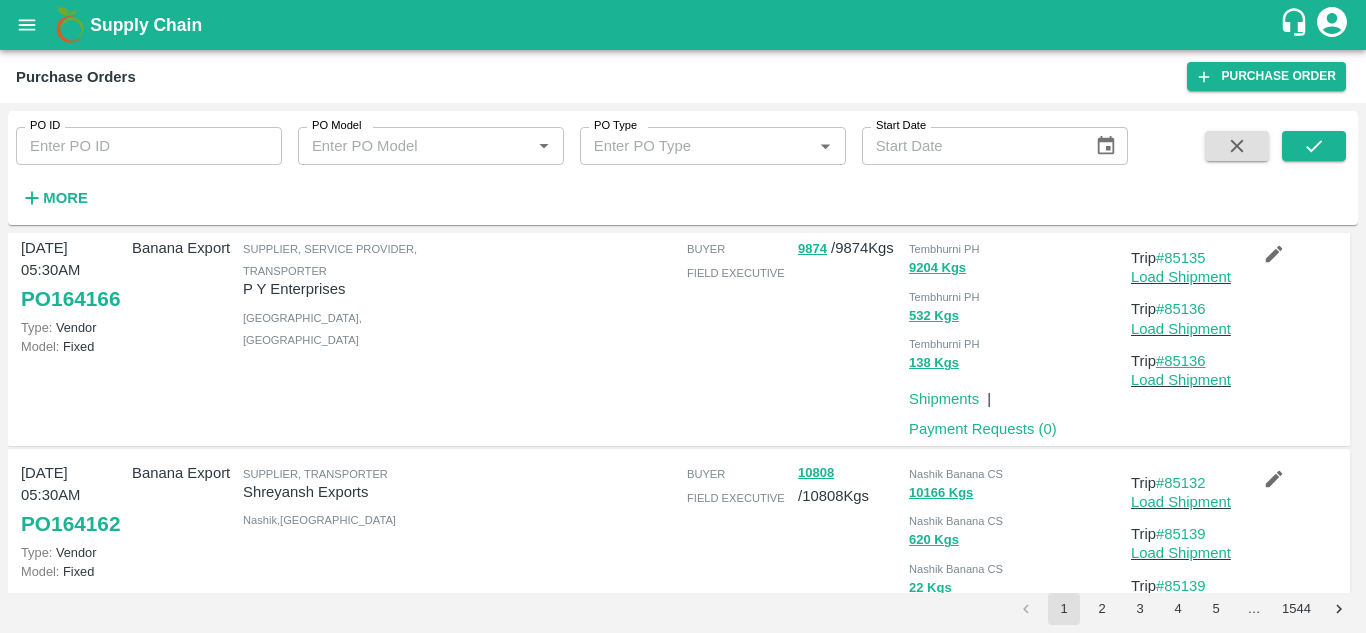 click on "#85136" at bounding box center (1181, 361) 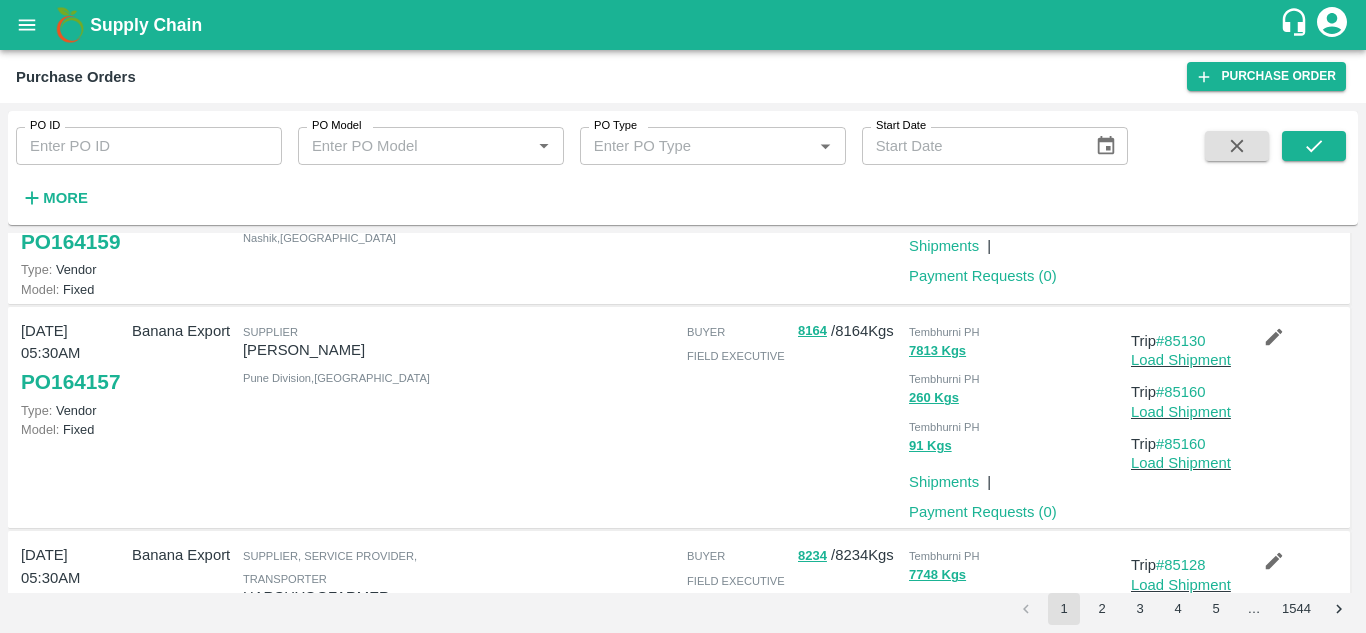 scroll, scrollTop: 1665, scrollLeft: 0, axis: vertical 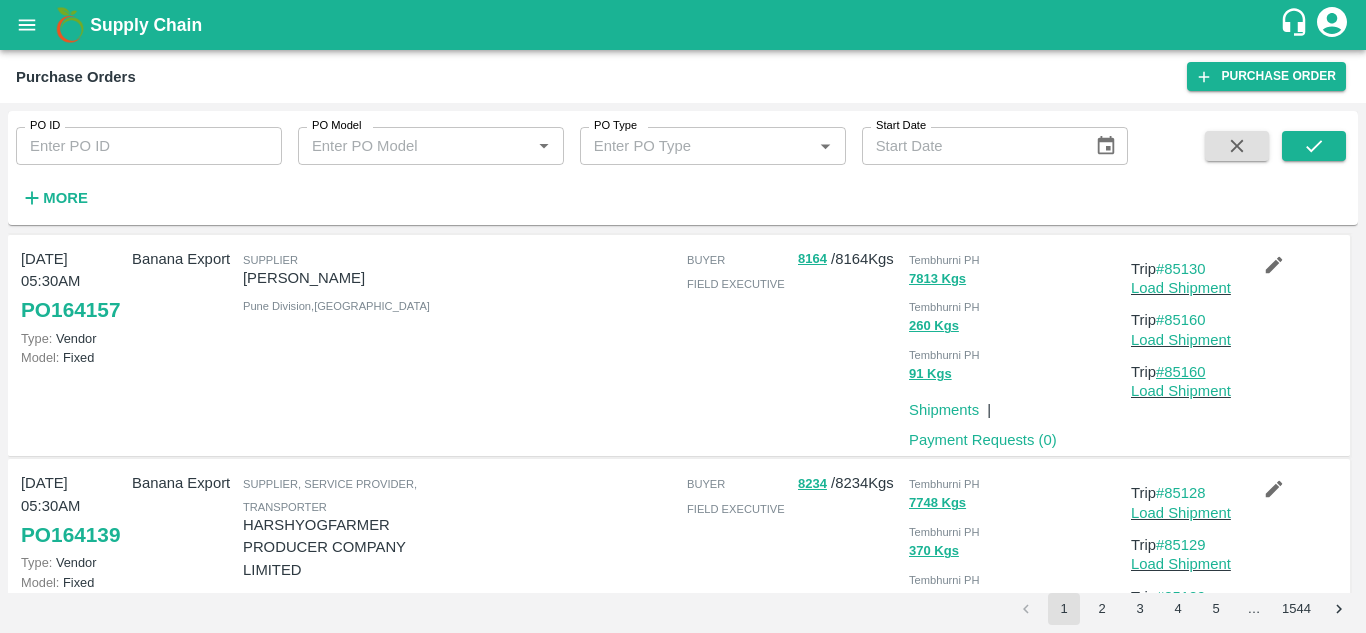 click on "#85160" at bounding box center [1181, 372] 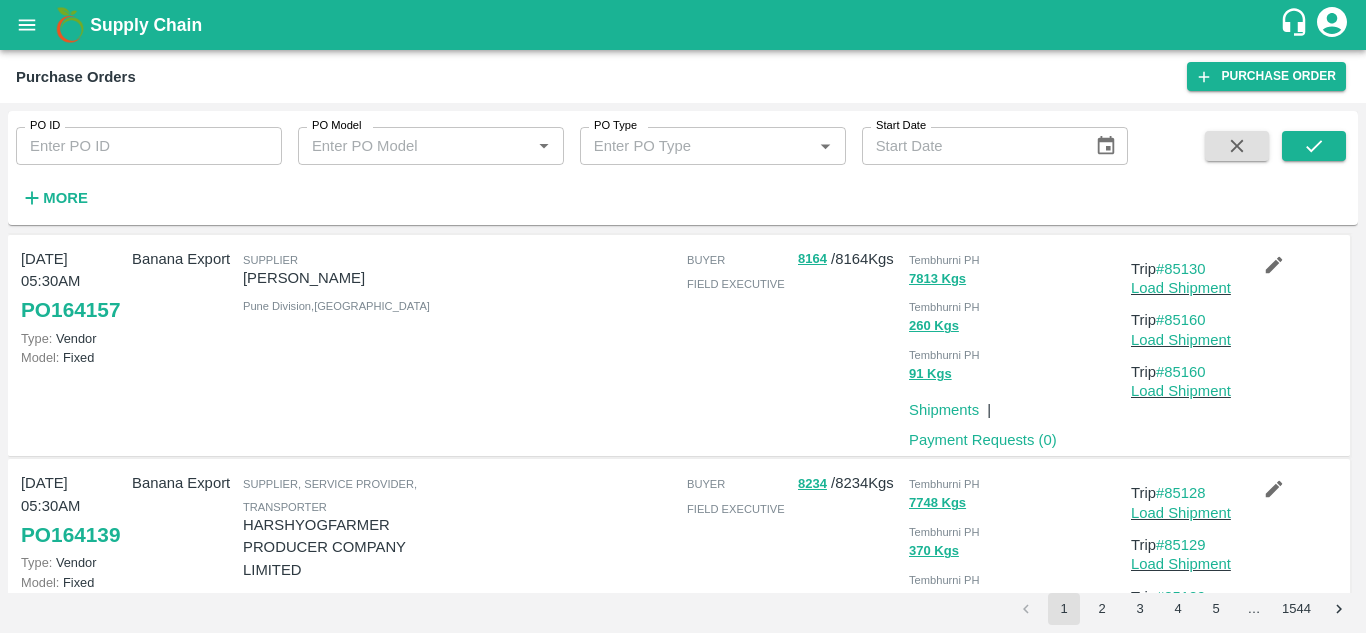 click on "Load Shipment" at bounding box center (1182, 391) 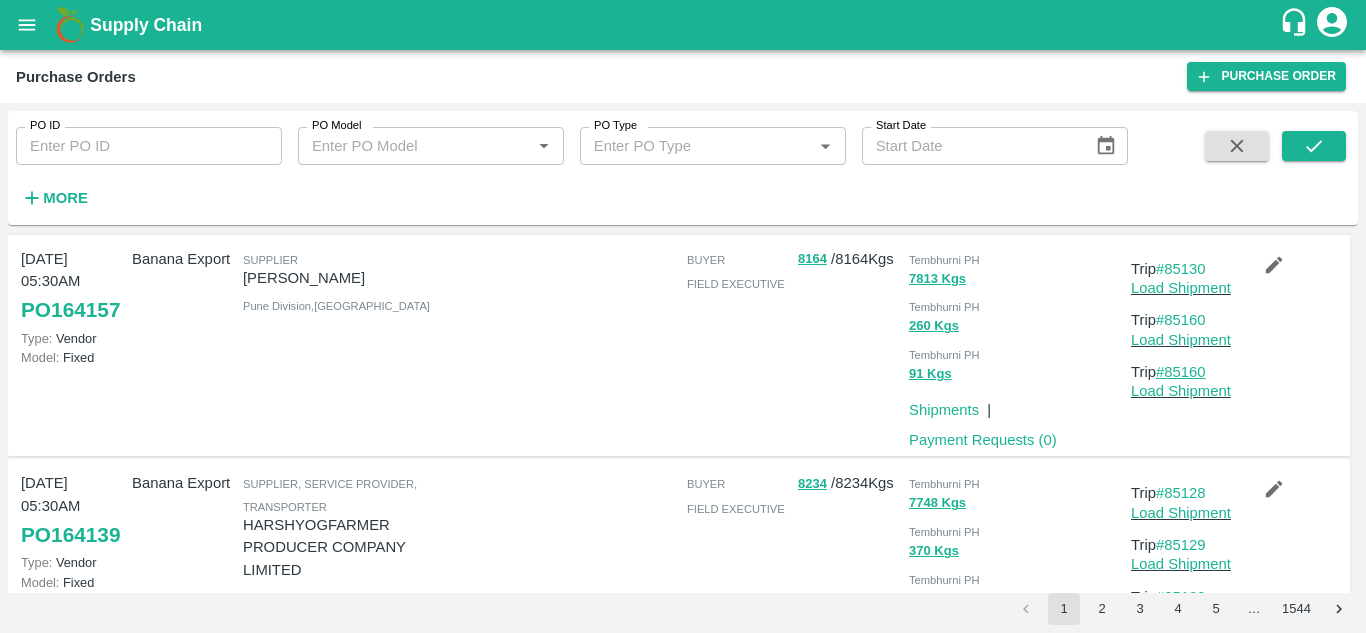 click on "#85160" at bounding box center [1181, 372] 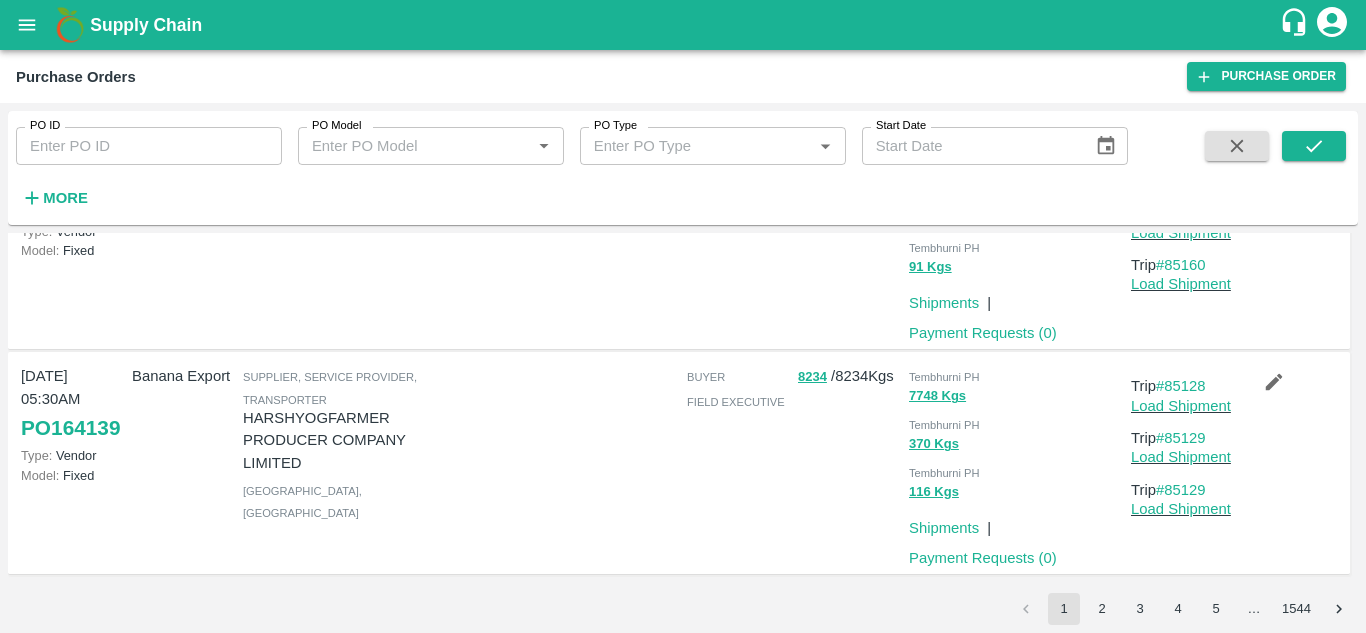 scroll, scrollTop: 1846, scrollLeft: 0, axis: vertical 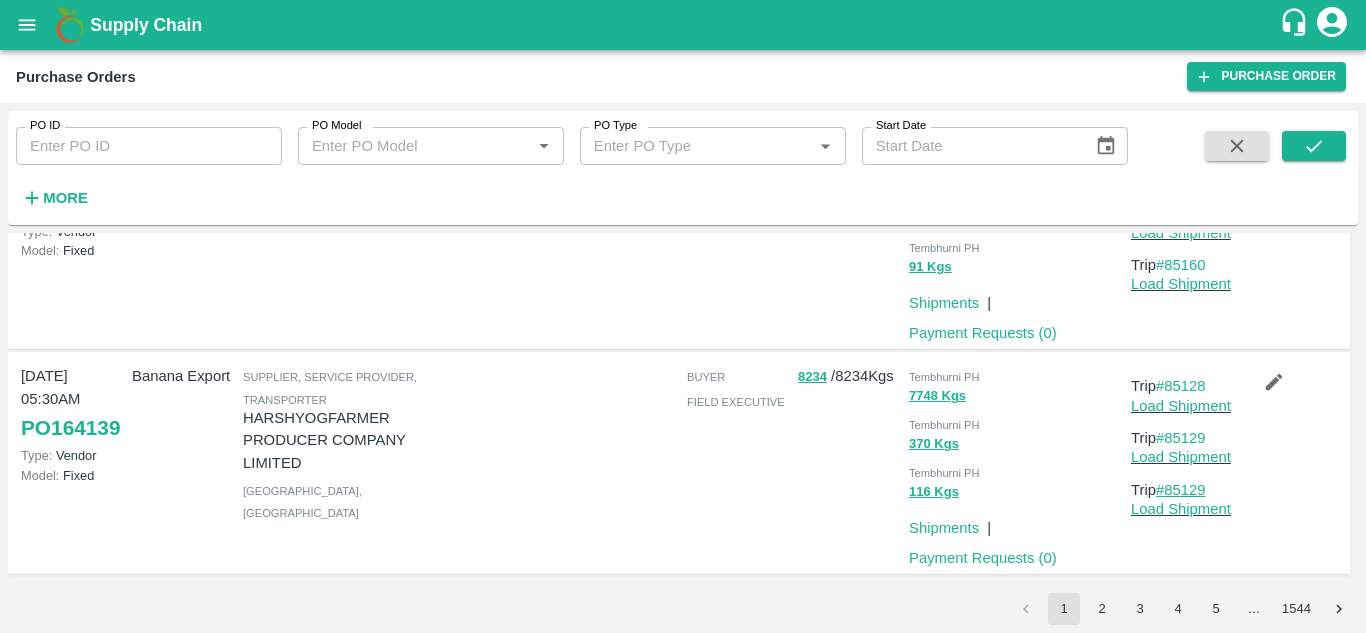 click on "#85129" at bounding box center [1181, 490] 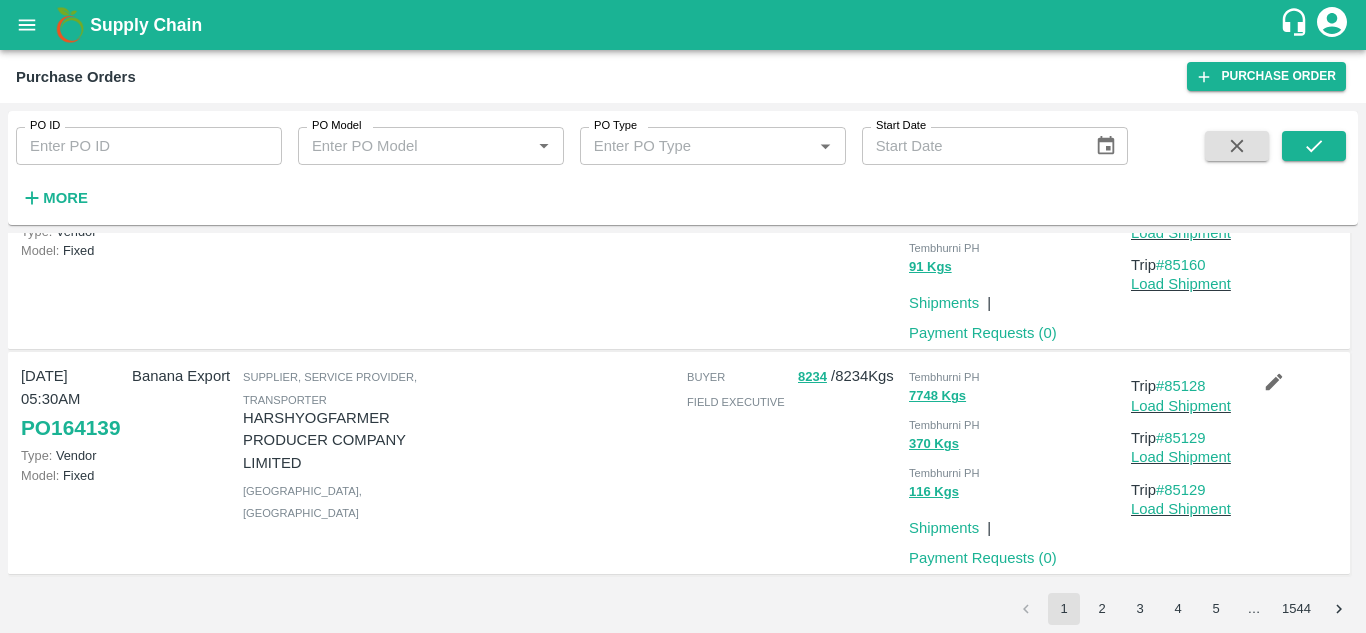 scroll, scrollTop: 1846, scrollLeft: 0, axis: vertical 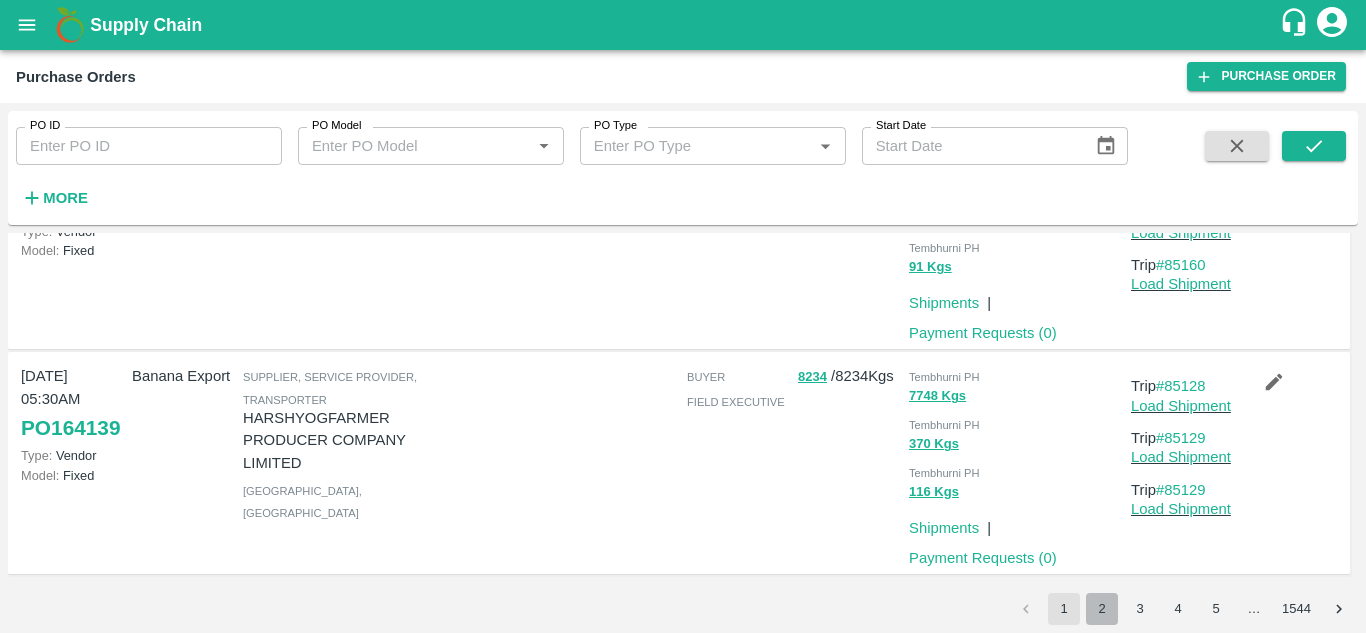 click on "2" at bounding box center (1102, 609) 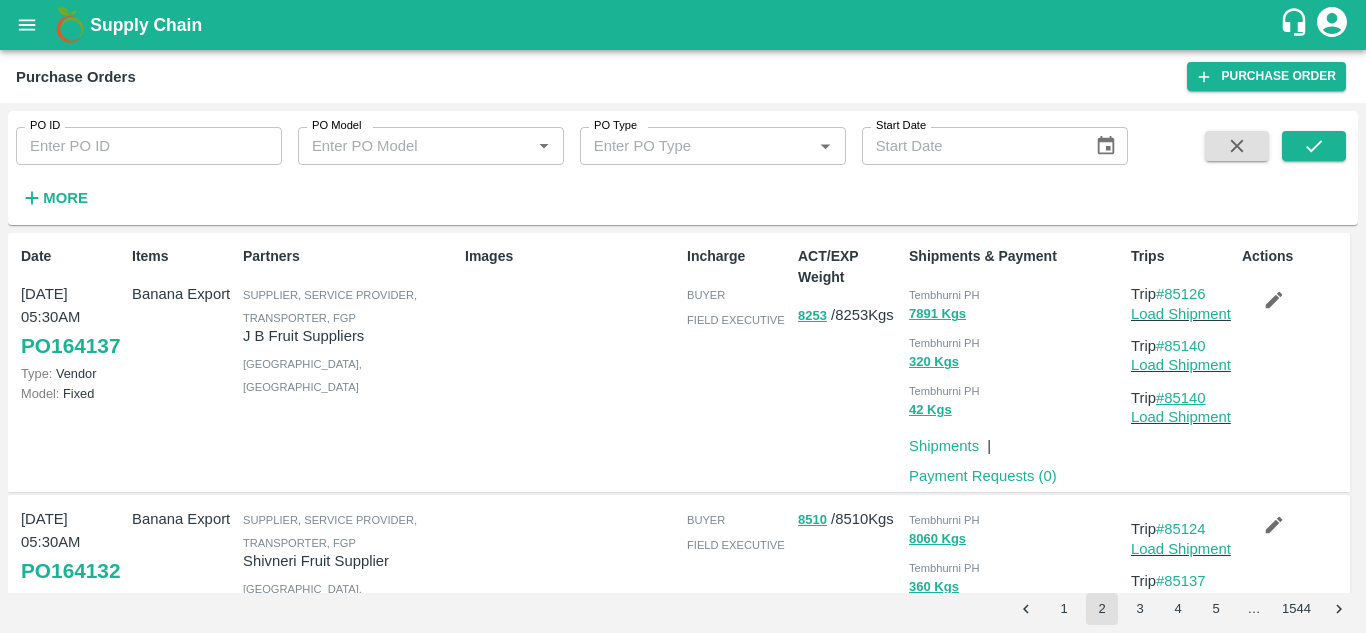 click on "#85140" at bounding box center (1181, 398) 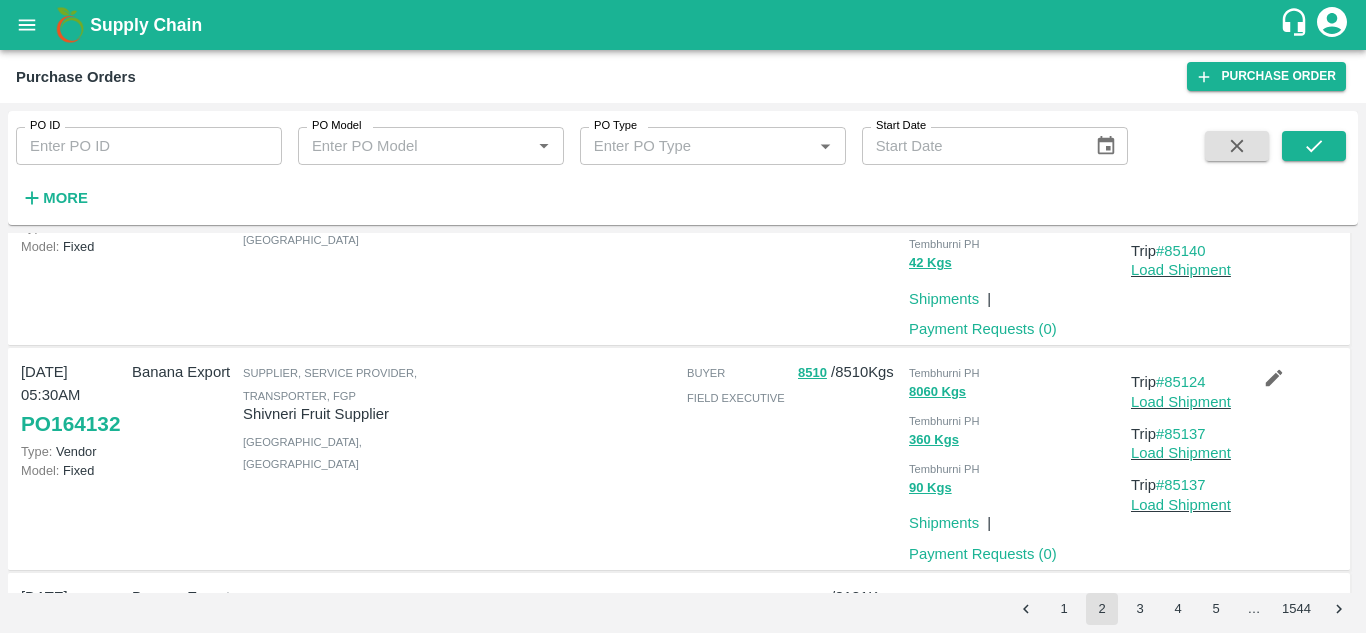 scroll, scrollTop: 148, scrollLeft: 0, axis: vertical 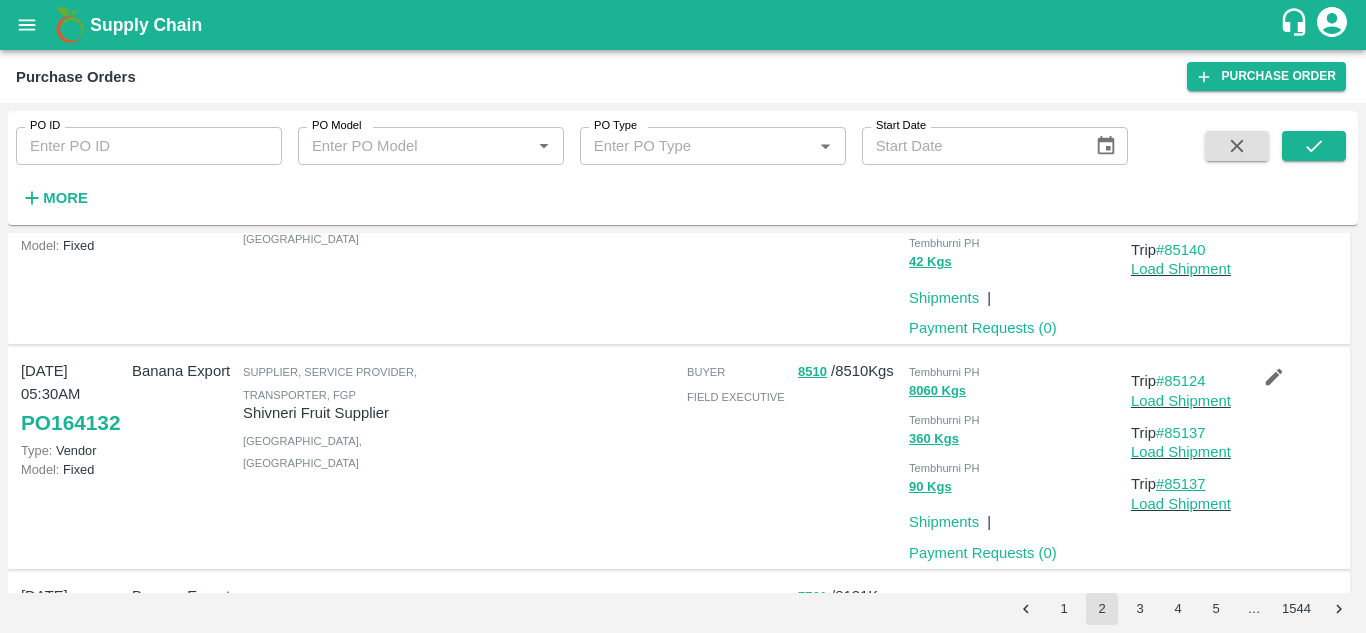 click on "#85137" at bounding box center [1181, 484] 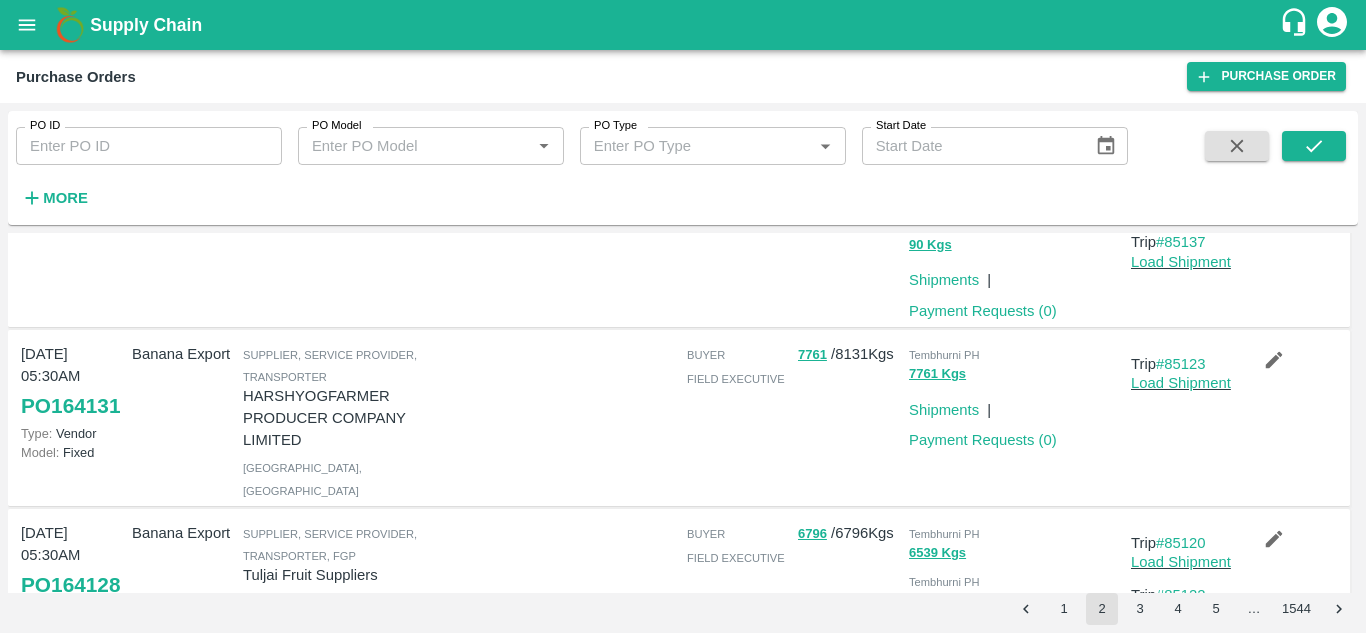 scroll, scrollTop: 392, scrollLeft: 0, axis: vertical 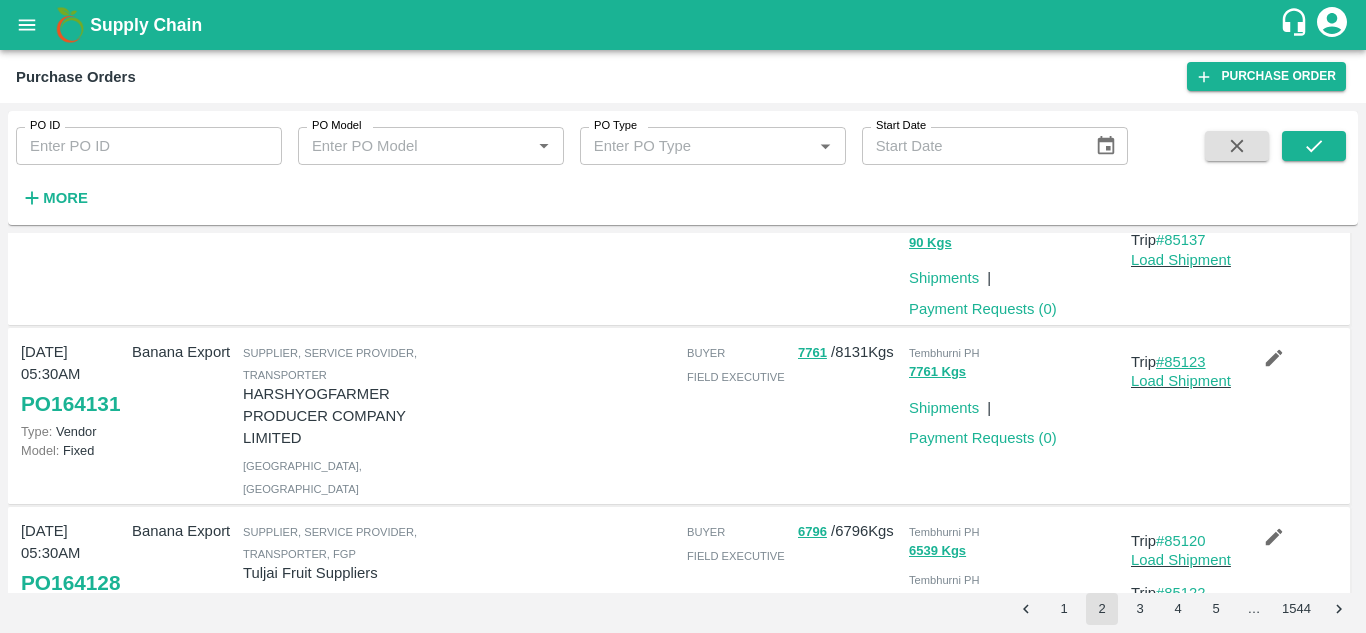 click on "#85123" at bounding box center [1181, 362] 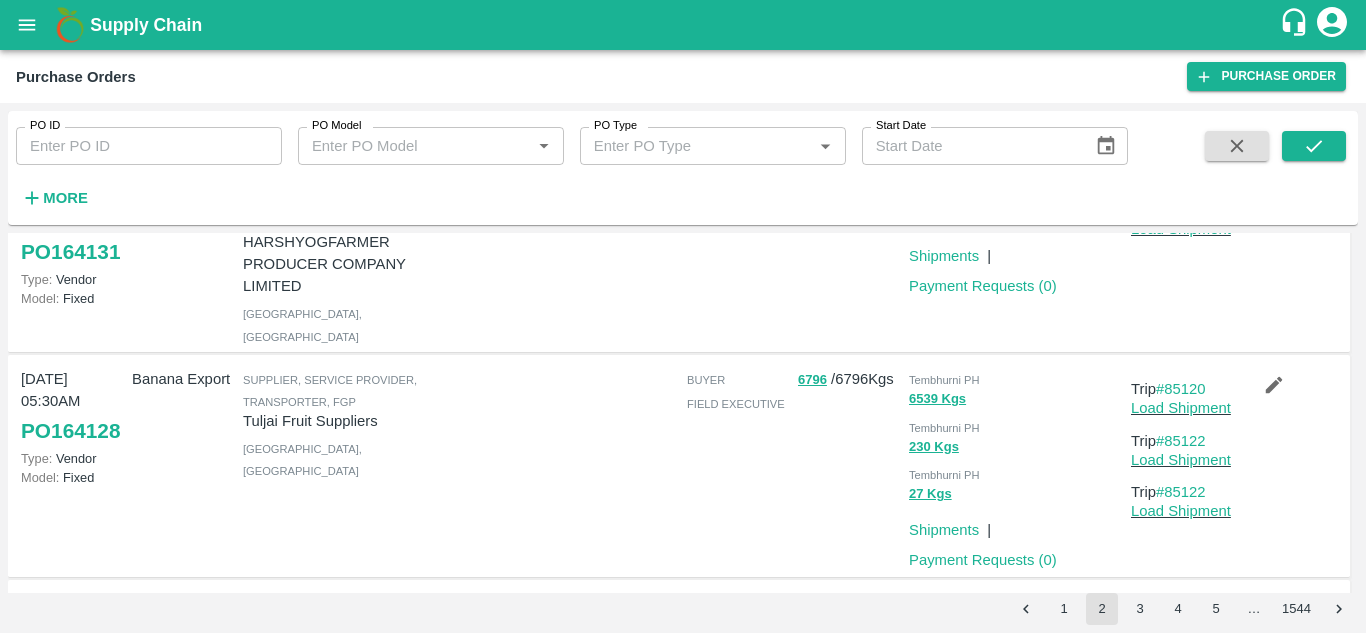 scroll, scrollTop: 549, scrollLeft: 0, axis: vertical 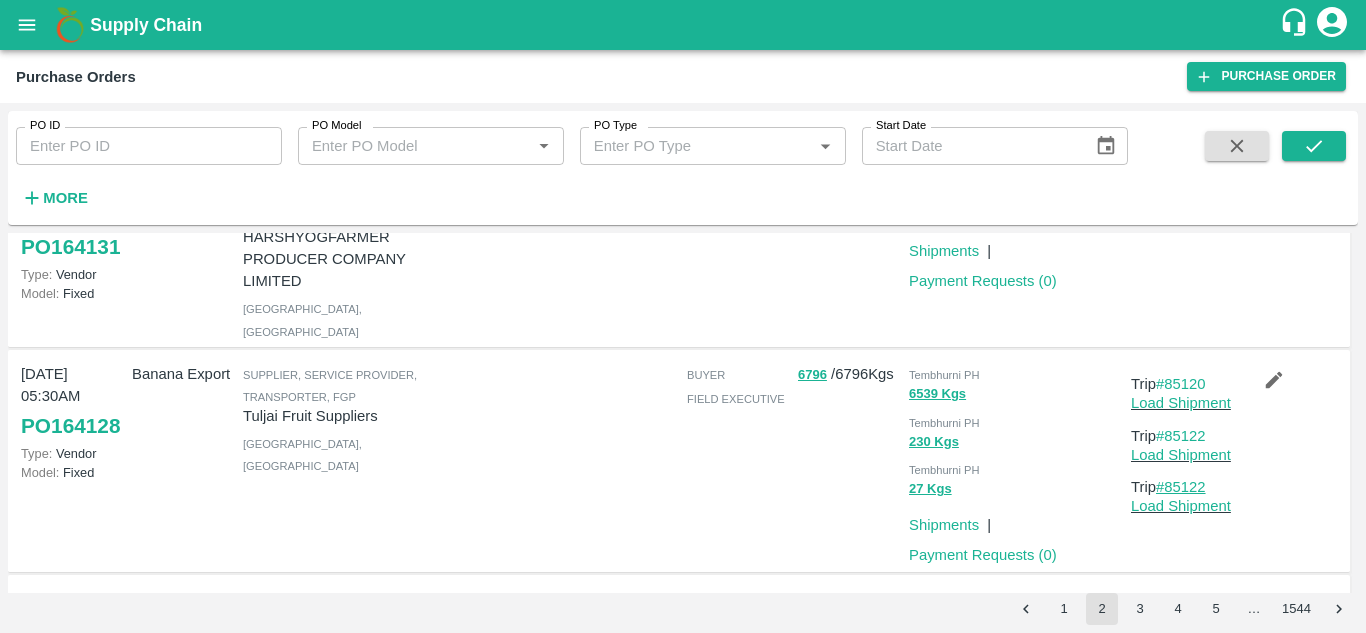 click on "#85122" at bounding box center [1181, 487] 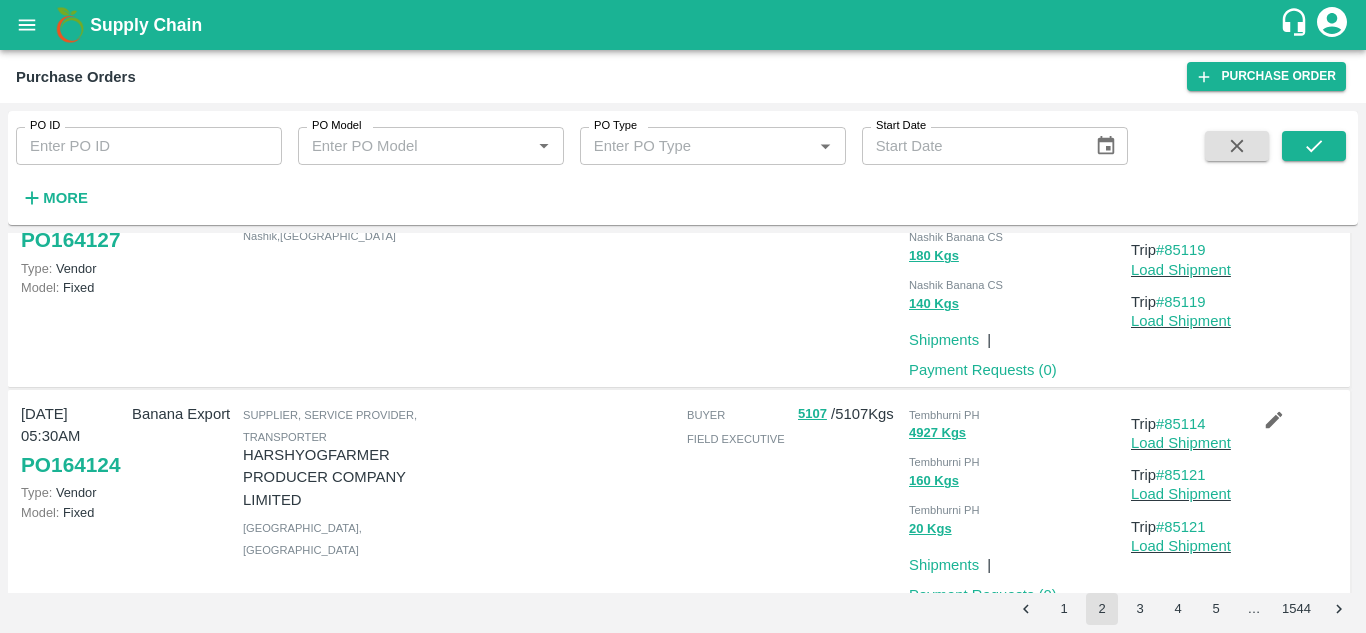scroll, scrollTop: 1025, scrollLeft: 0, axis: vertical 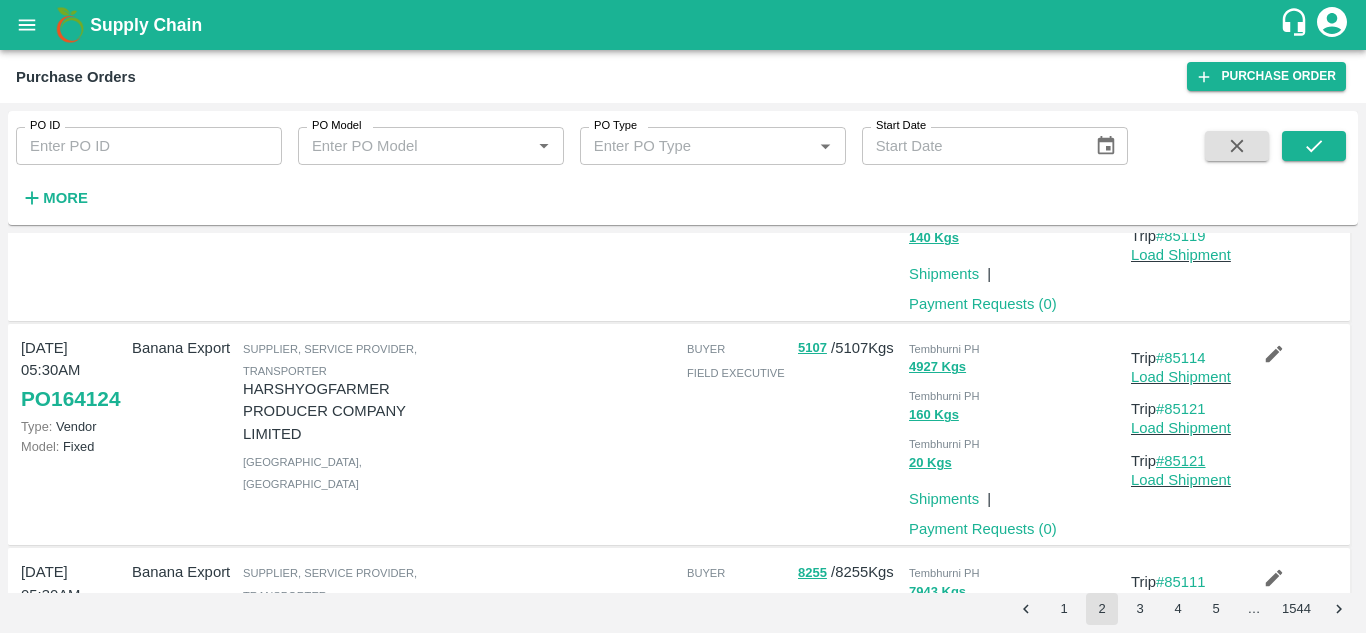 click on "#85121" at bounding box center (1181, 461) 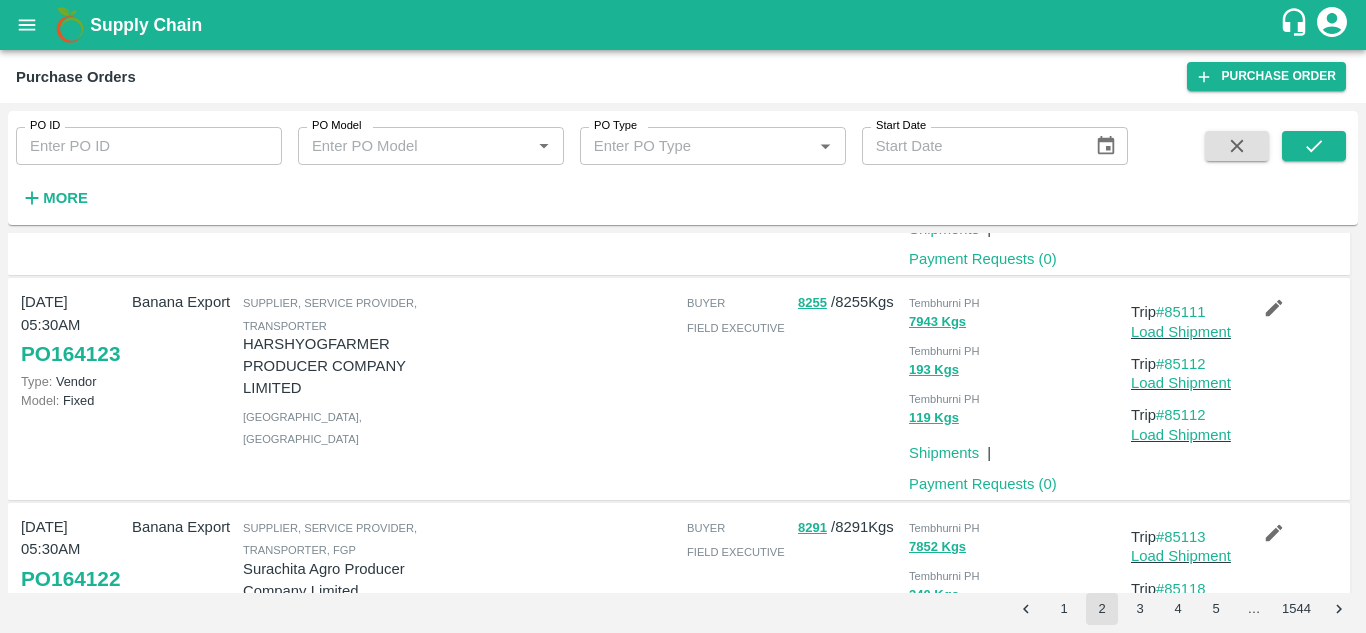 scroll, scrollTop: 1296, scrollLeft: 0, axis: vertical 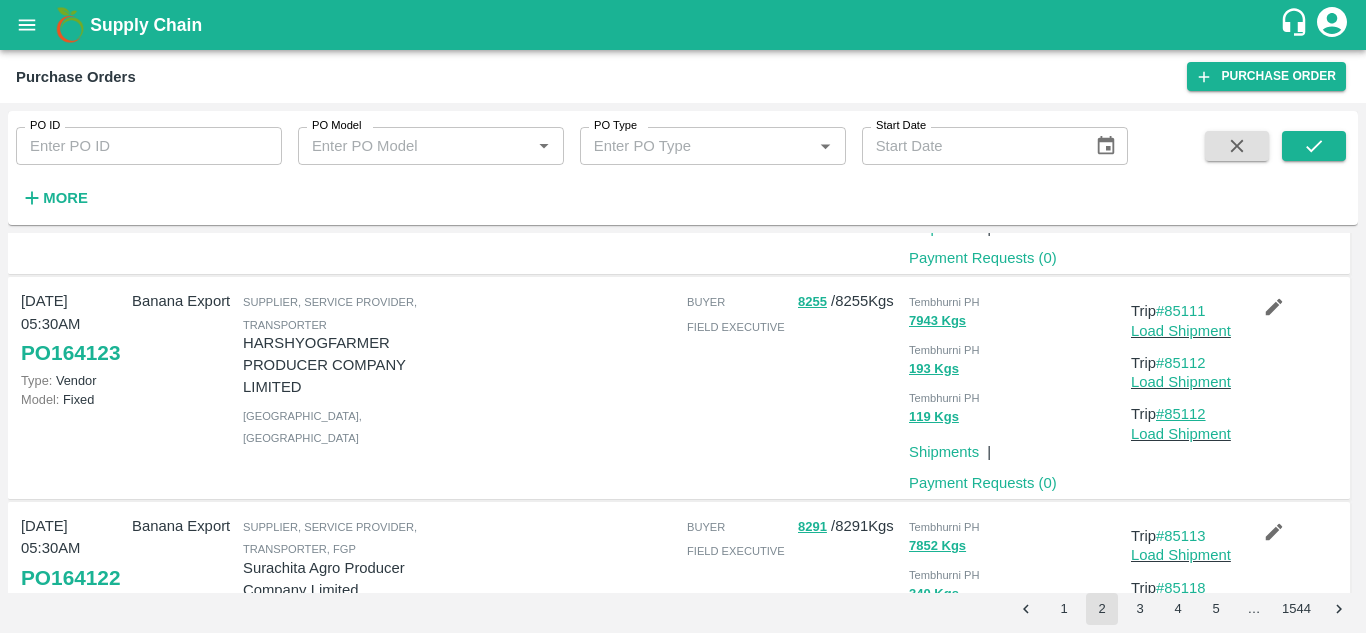 click on "#85112" at bounding box center (1181, 414) 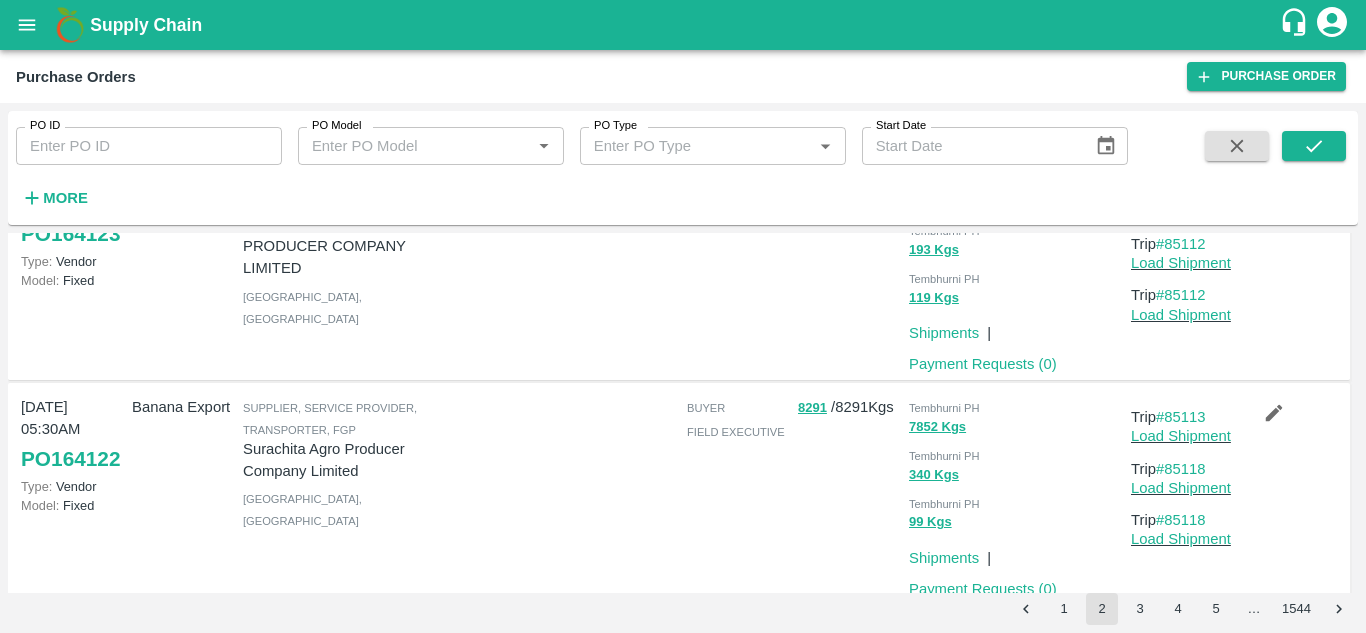 scroll, scrollTop: 1416, scrollLeft: 0, axis: vertical 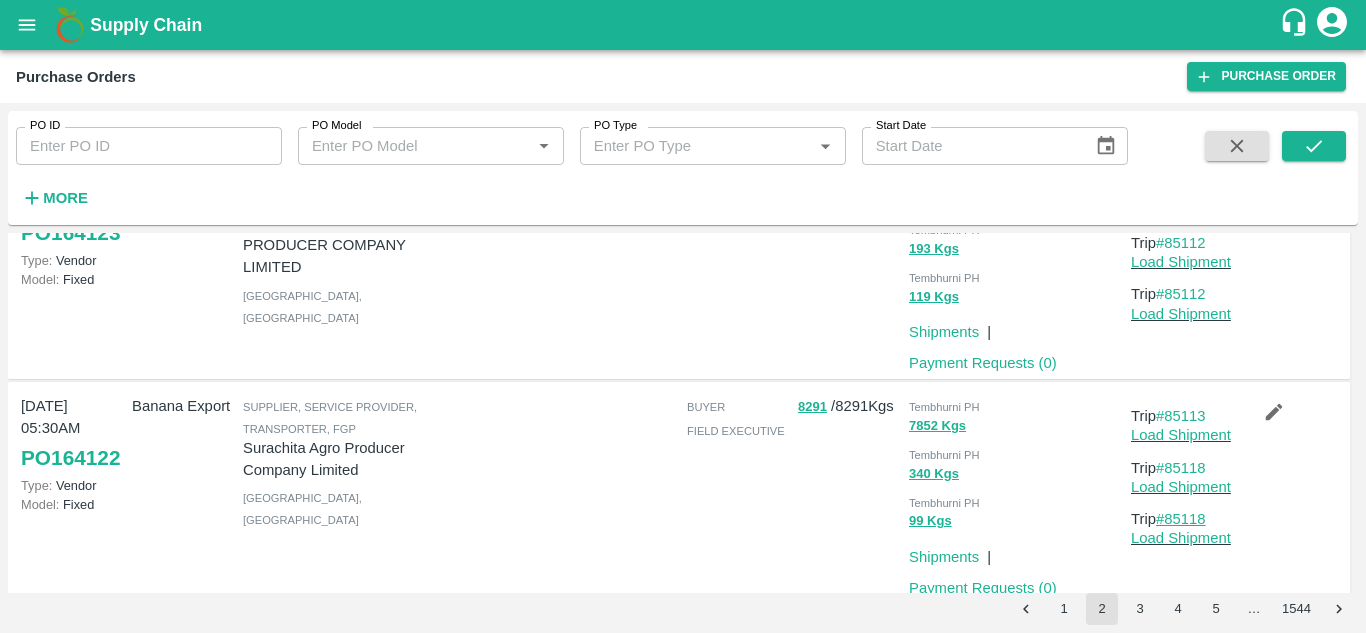 click on "#85118" at bounding box center (1181, 519) 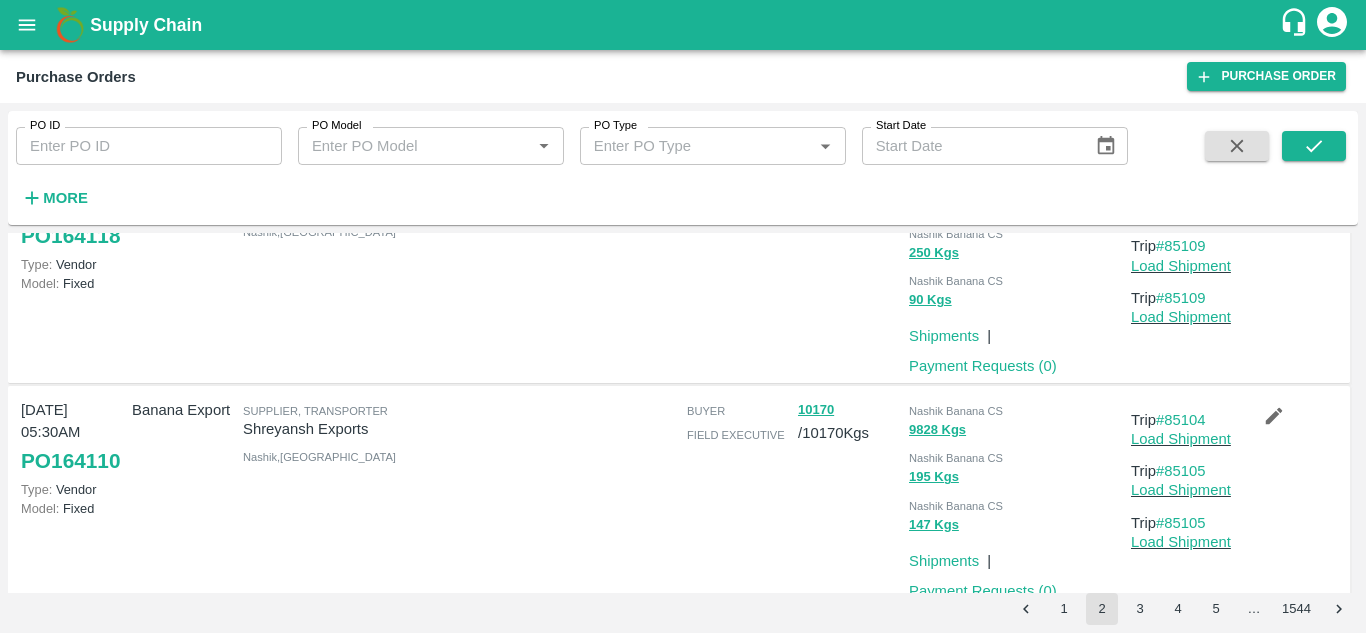 scroll, scrollTop: 1895, scrollLeft: 0, axis: vertical 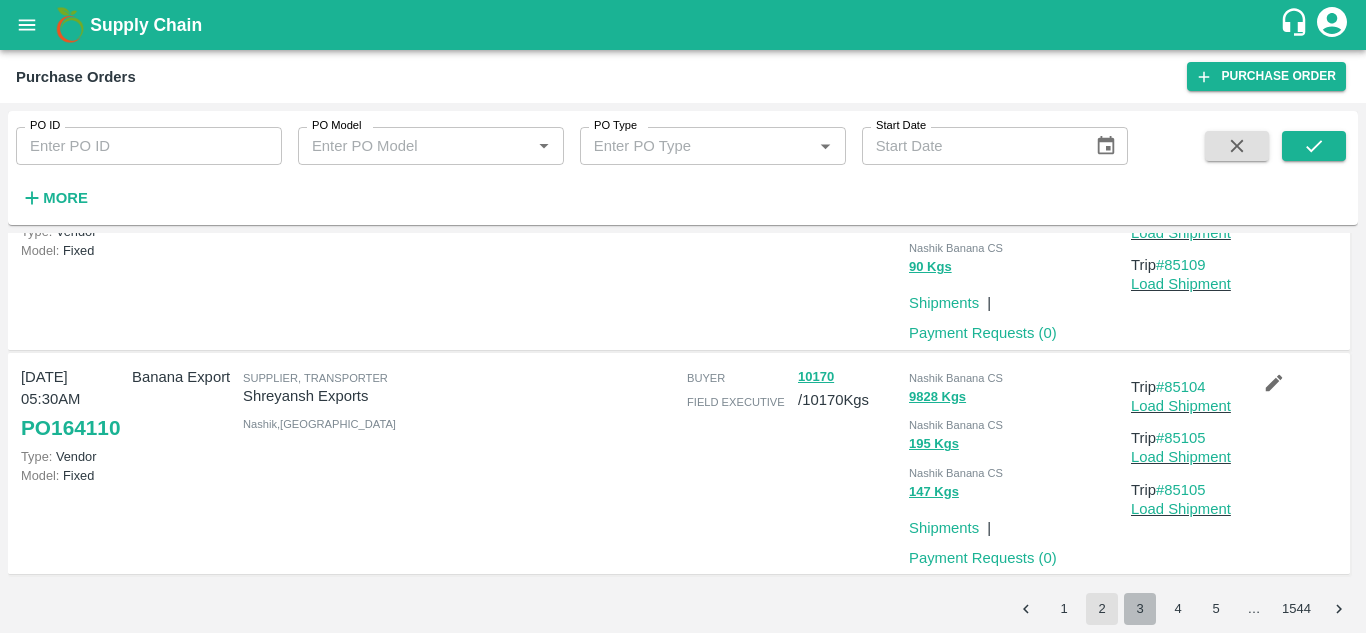 click on "3" at bounding box center (1140, 609) 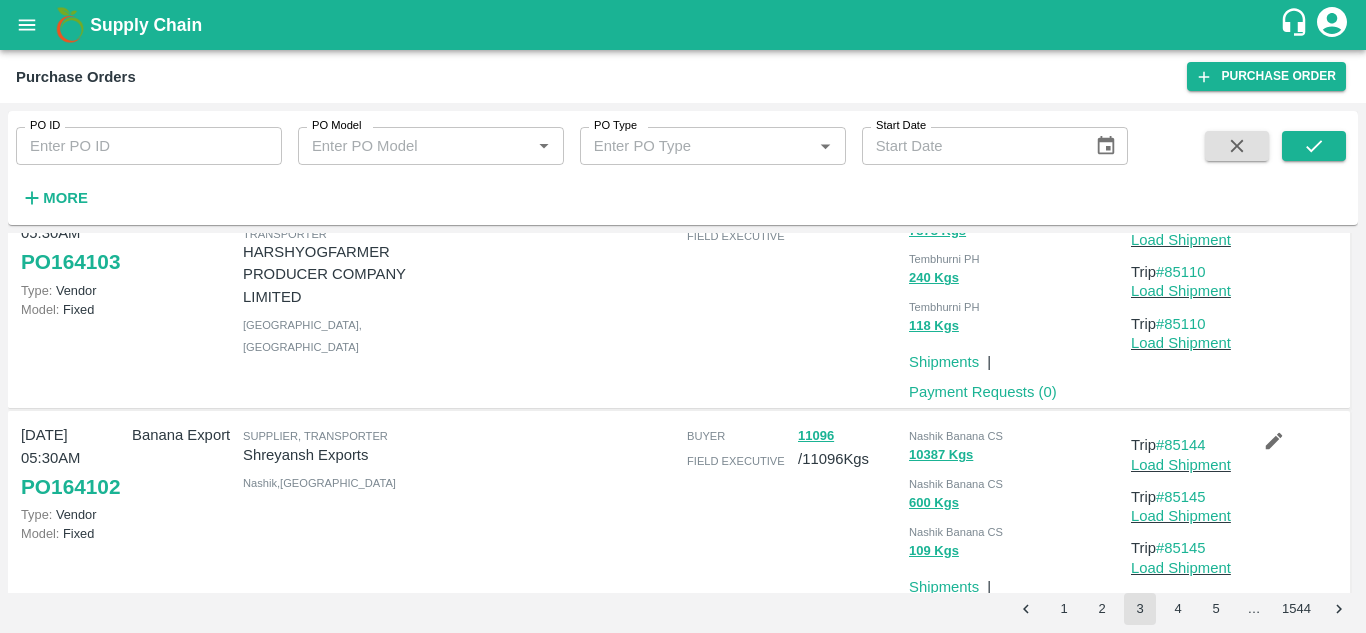 scroll, scrollTop: 450, scrollLeft: 0, axis: vertical 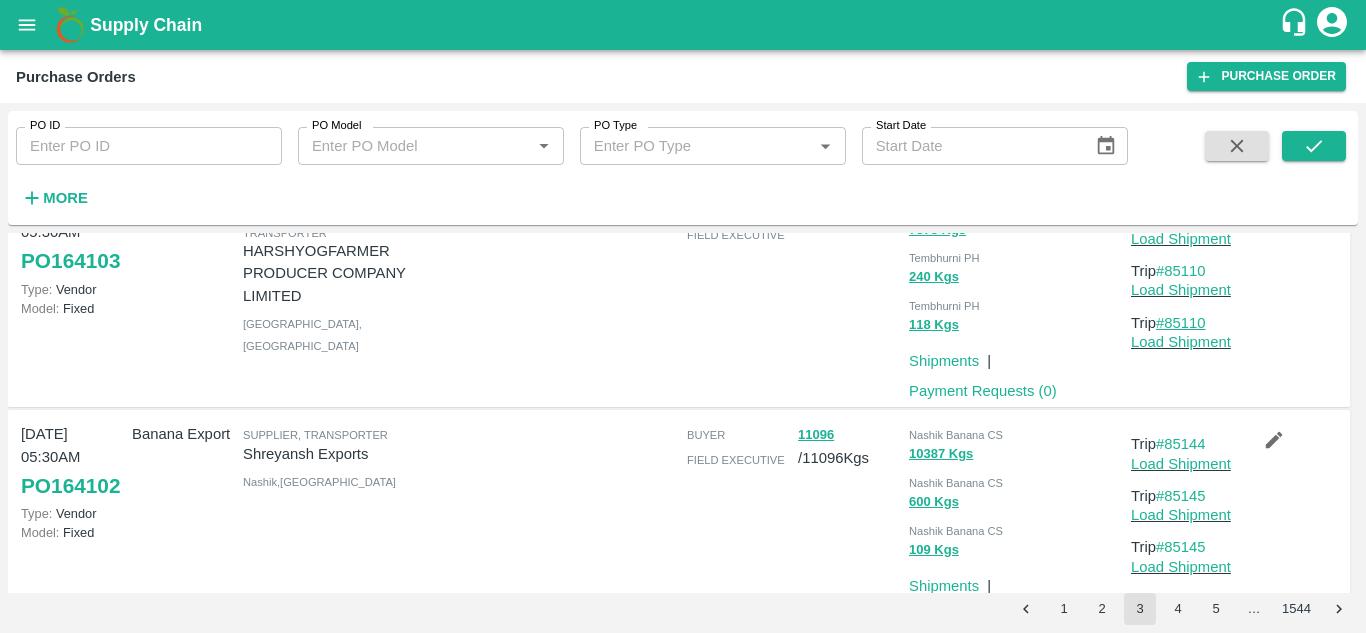 click on "#85110" at bounding box center [1181, 323] 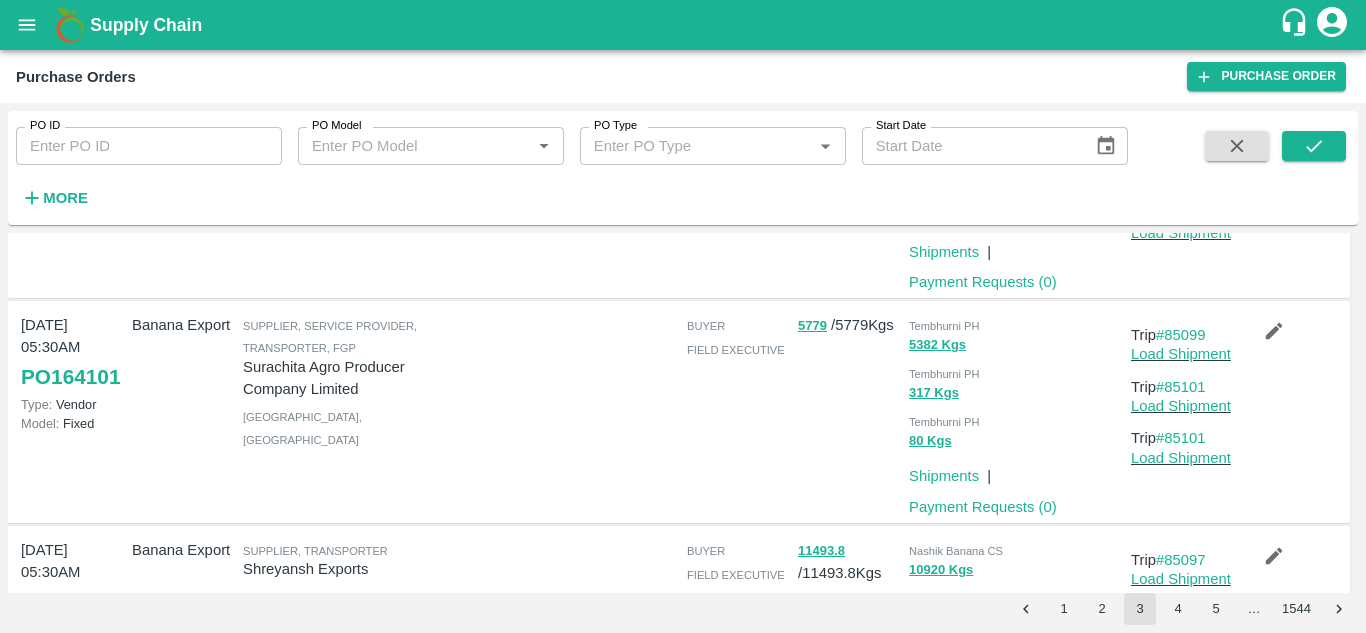 scroll, scrollTop: 823, scrollLeft: 0, axis: vertical 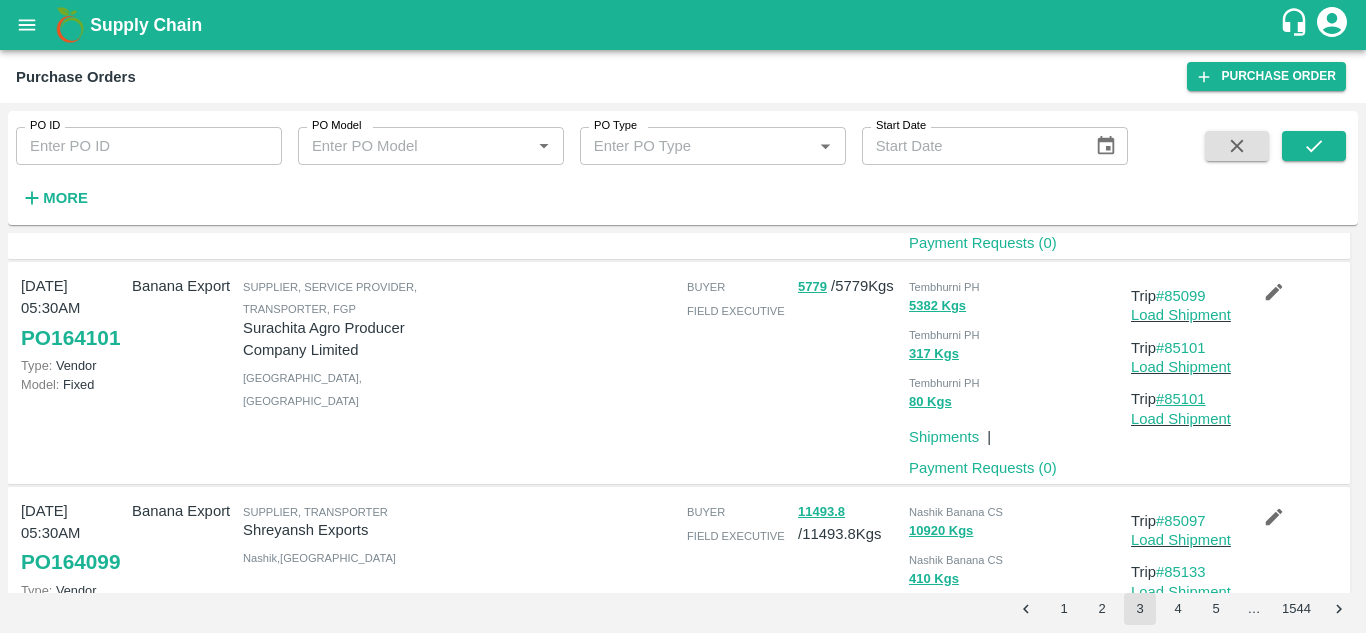 click on "#85101" at bounding box center (1181, 399) 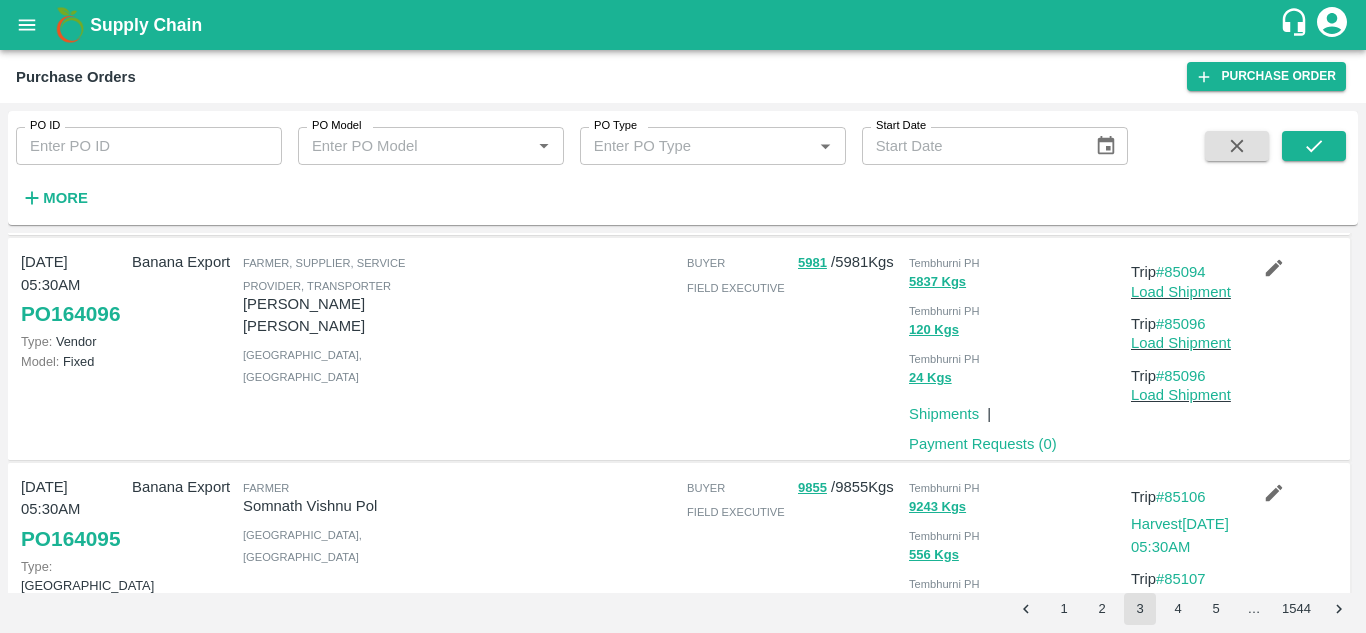 scroll, scrollTop: 1522, scrollLeft: 0, axis: vertical 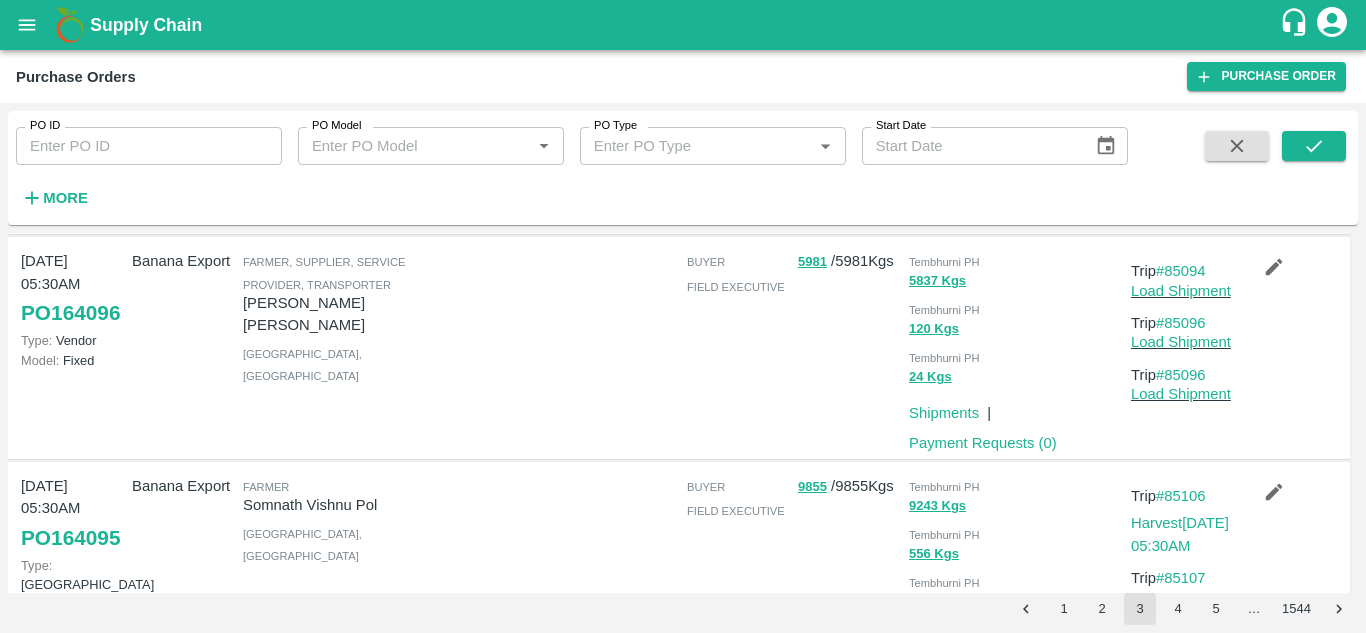 click on "Load Shipment" at bounding box center [1182, 394] 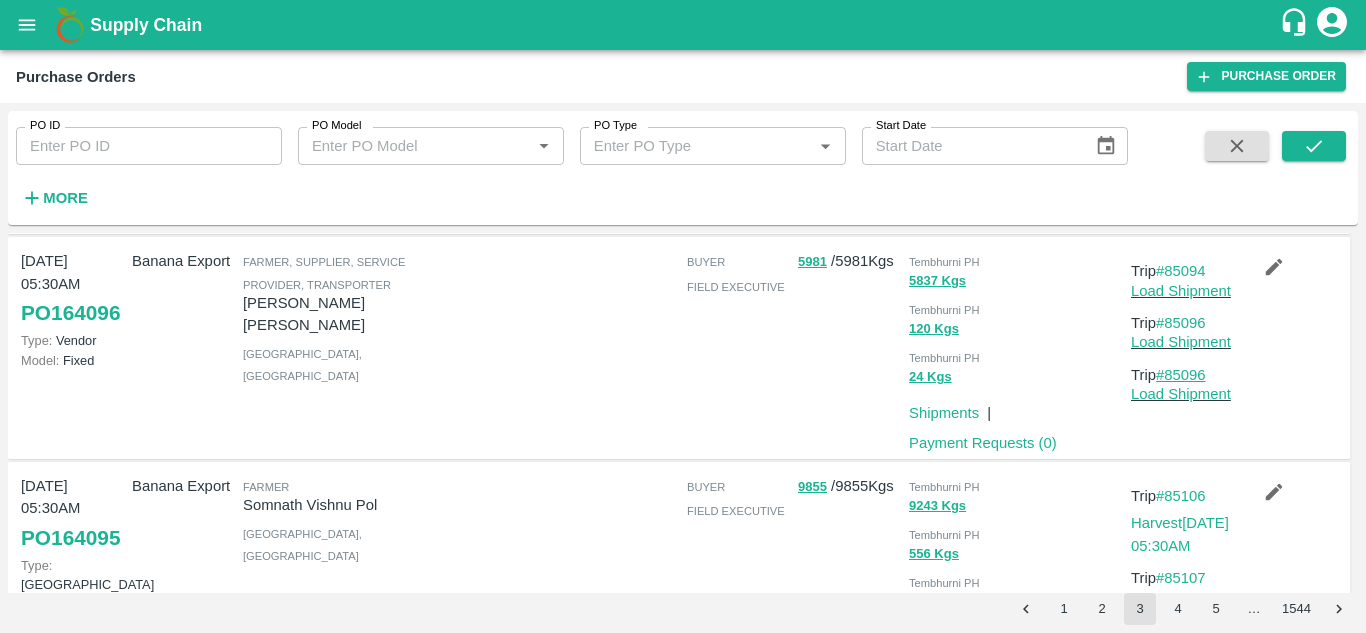 click on "#85096" at bounding box center [1181, 375] 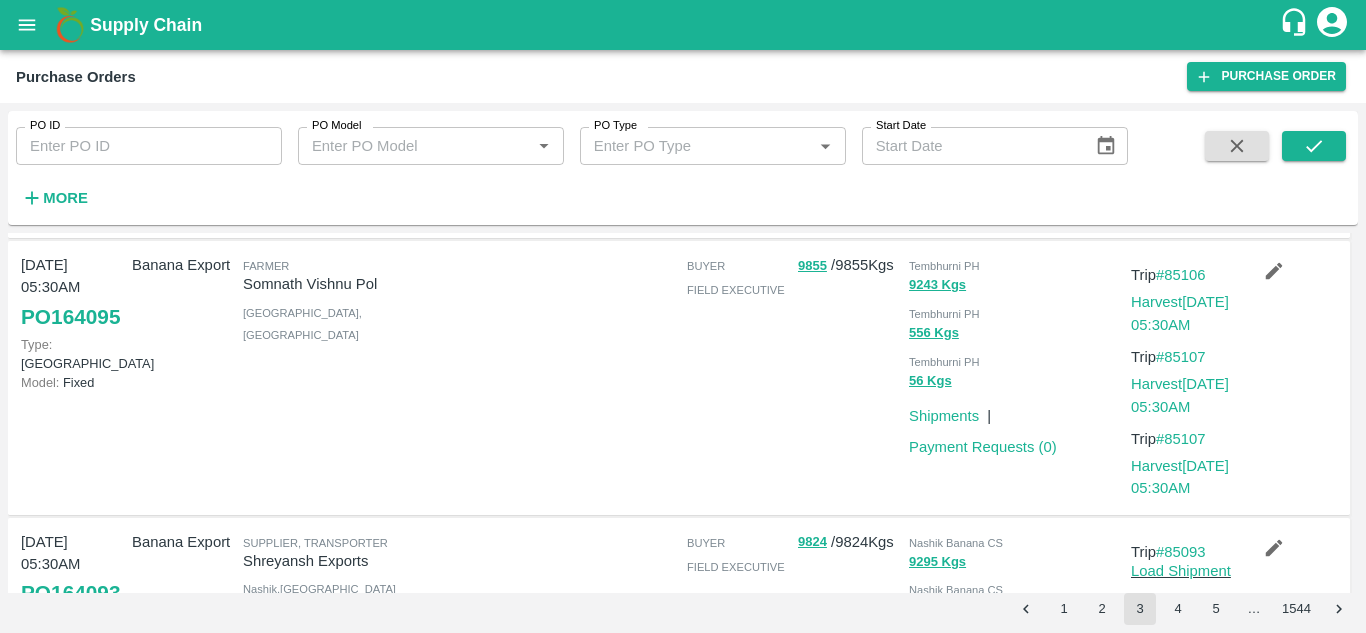 scroll, scrollTop: 1755, scrollLeft: 0, axis: vertical 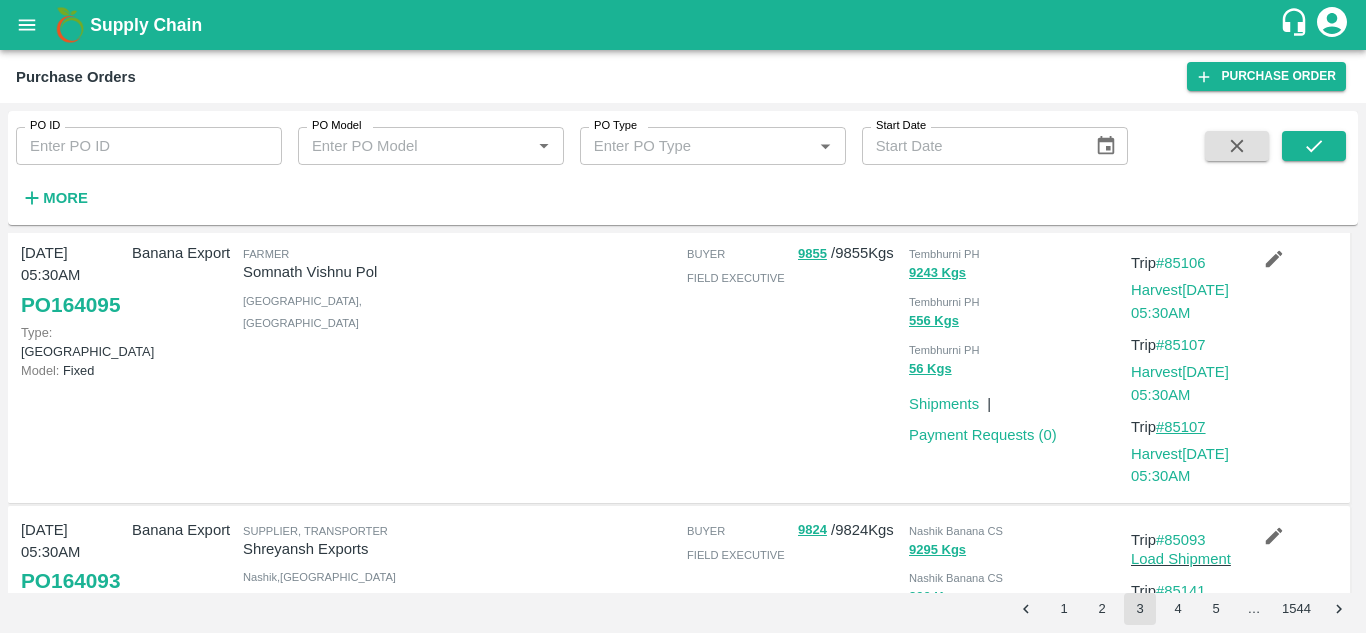click on "#85107" at bounding box center [1181, 427] 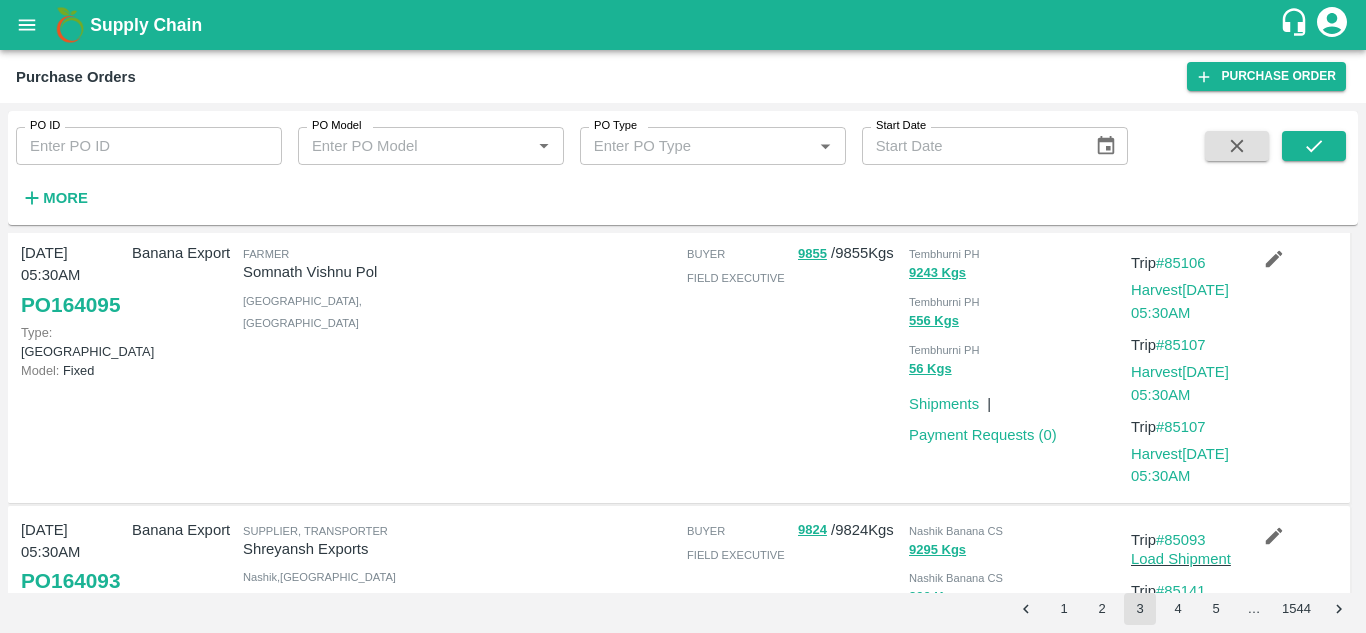 scroll, scrollTop: 1946, scrollLeft: 0, axis: vertical 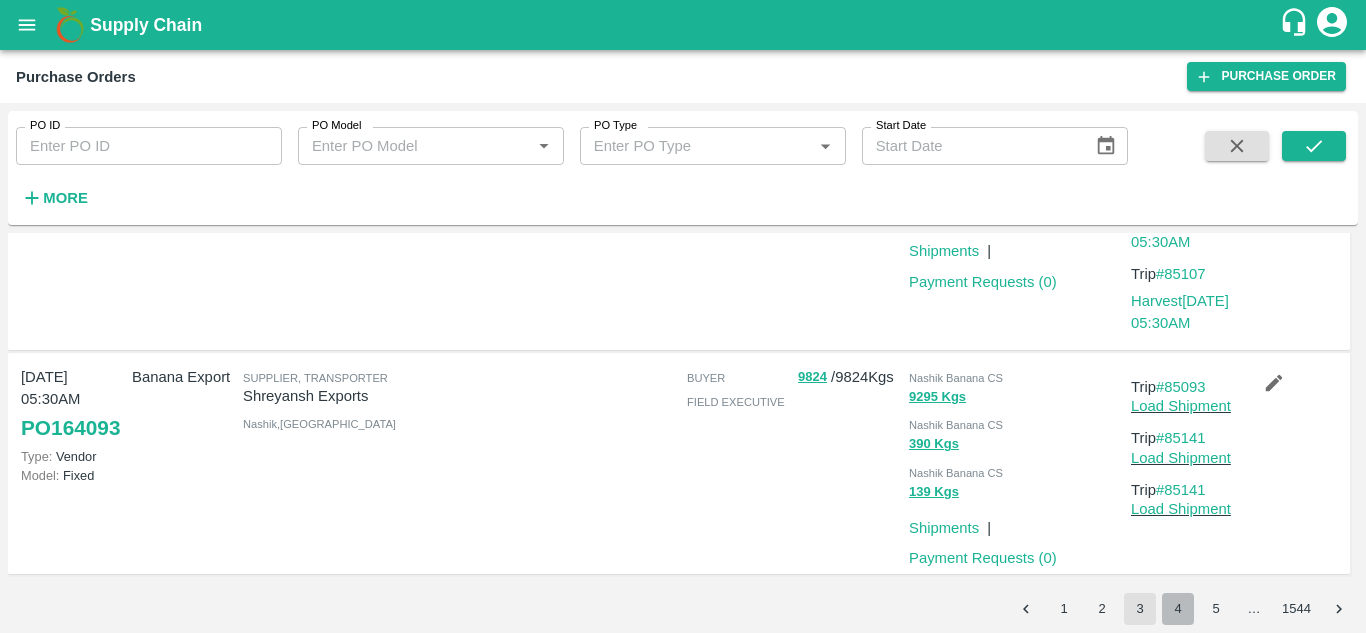 click on "4" at bounding box center (1178, 609) 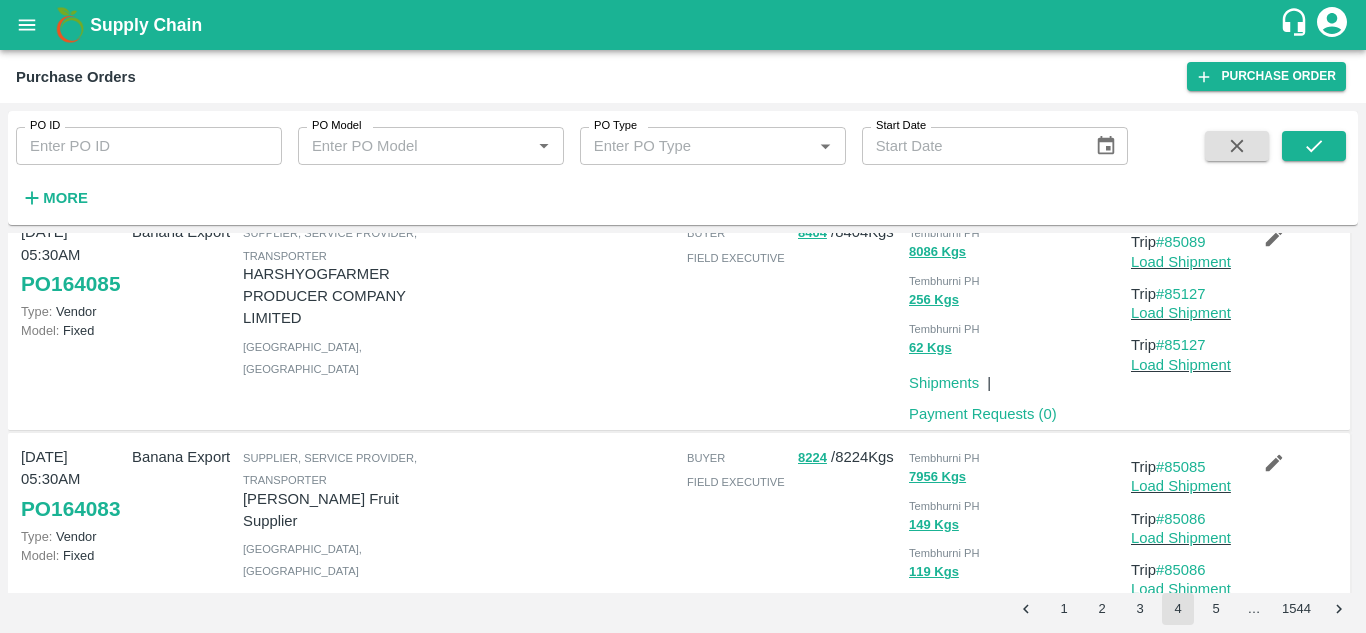 scroll, scrollTop: 289, scrollLeft: 0, axis: vertical 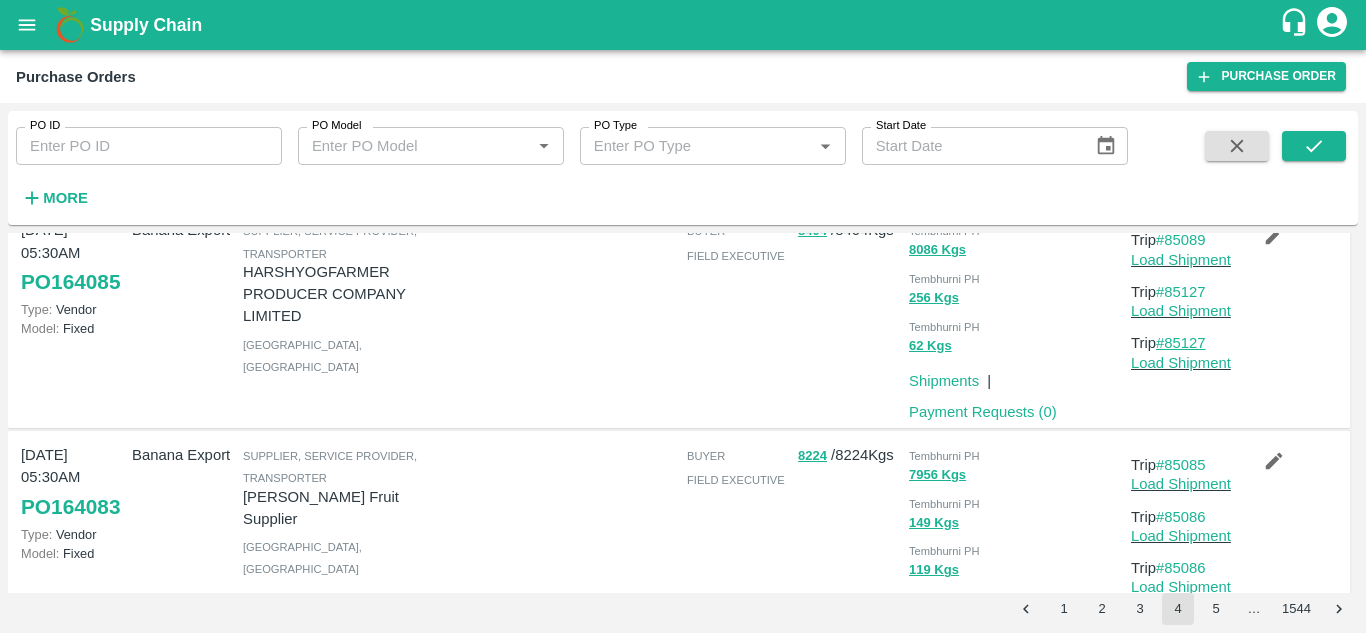 click on "#85127" at bounding box center (1181, 343) 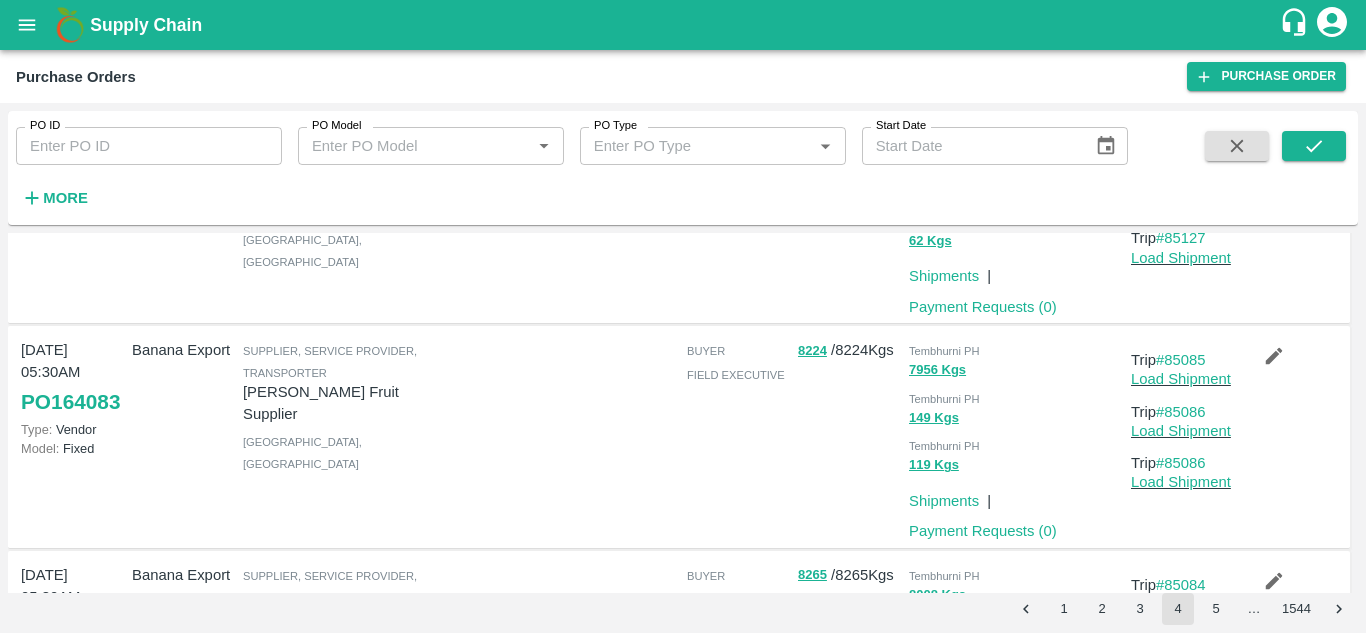 scroll, scrollTop: 395, scrollLeft: 0, axis: vertical 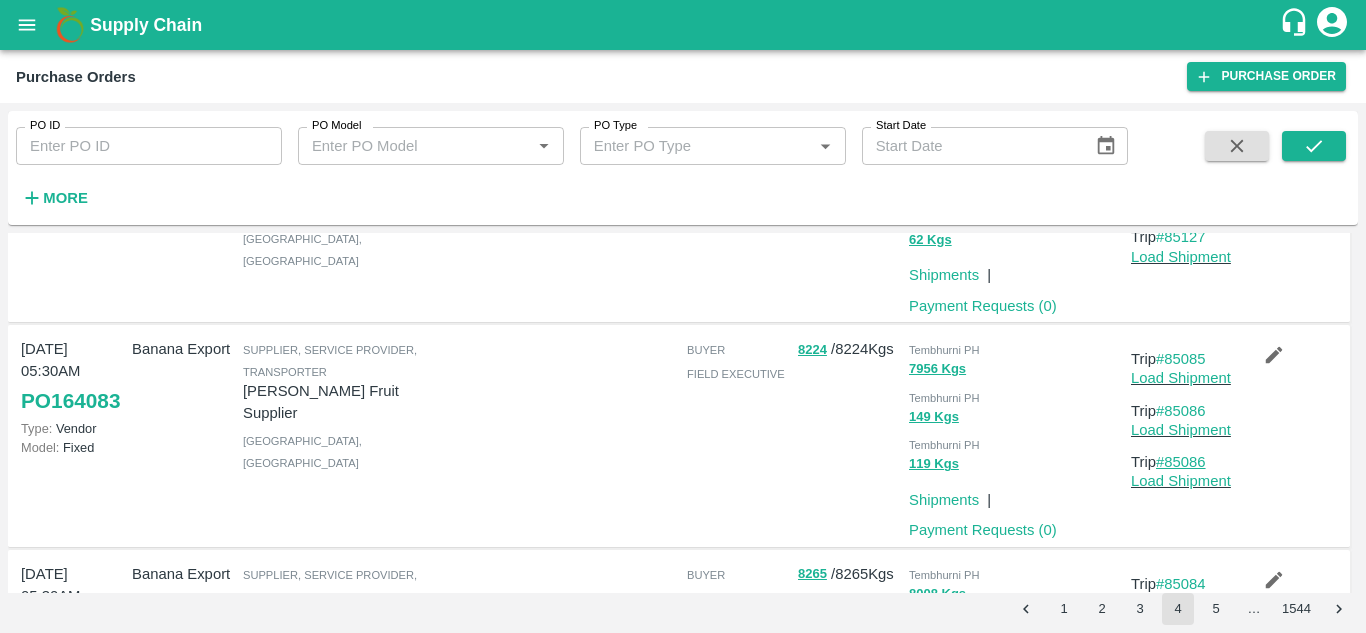 click on "#85086" at bounding box center (1181, 462) 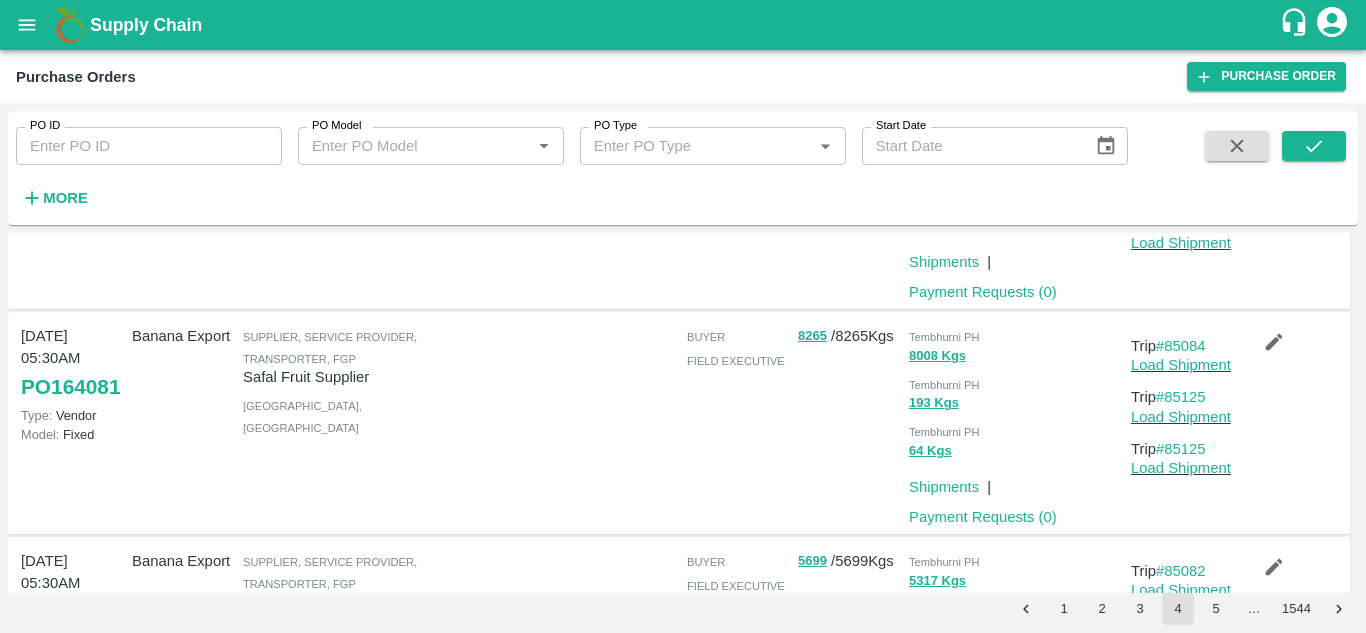 scroll, scrollTop: 634, scrollLeft: 0, axis: vertical 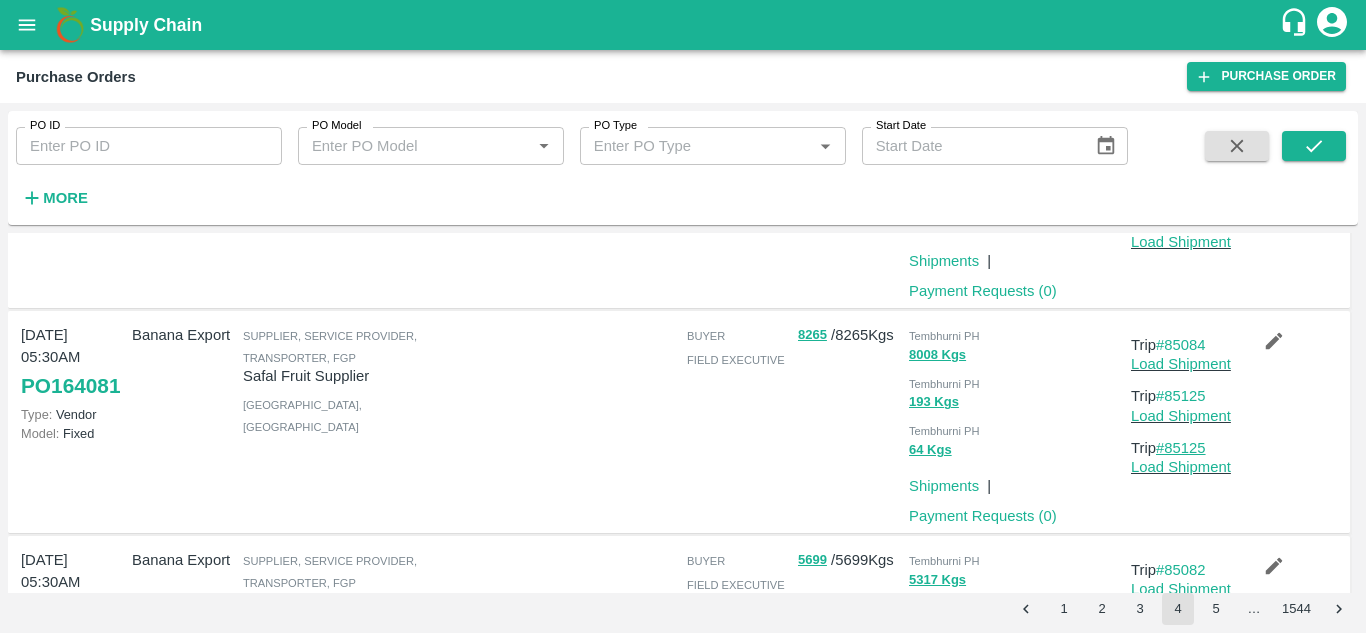 click on "#85125" at bounding box center [1181, 448] 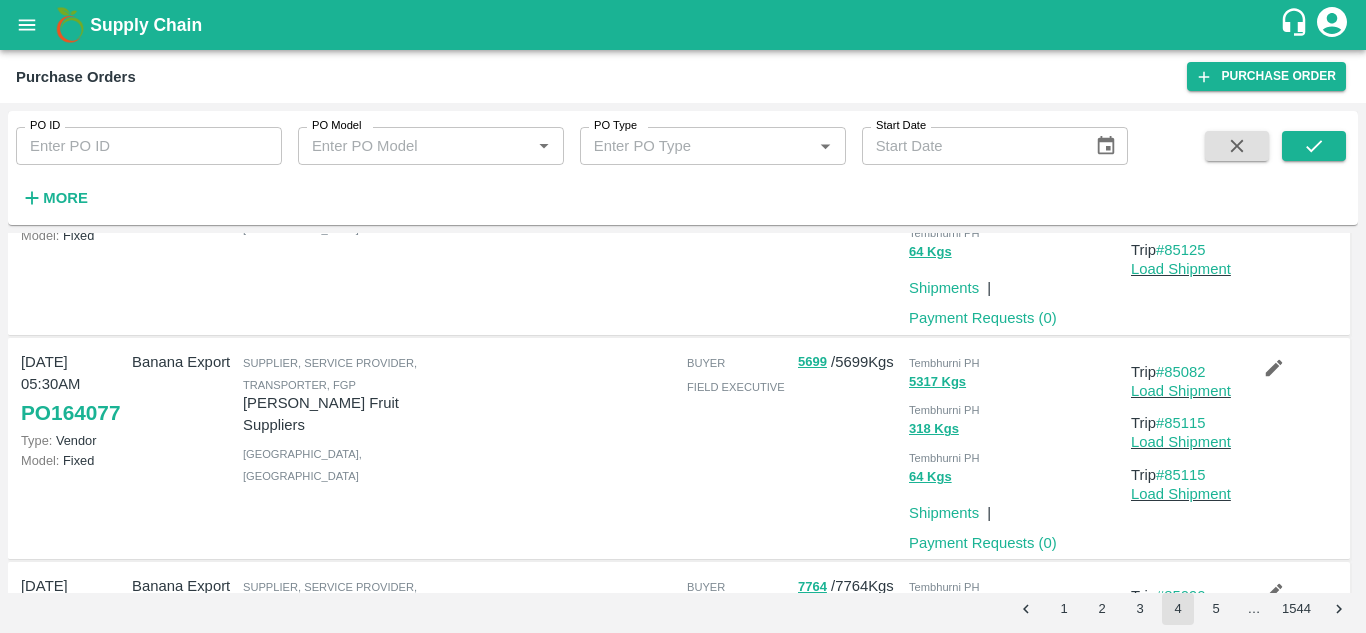 scroll, scrollTop: 833, scrollLeft: 0, axis: vertical 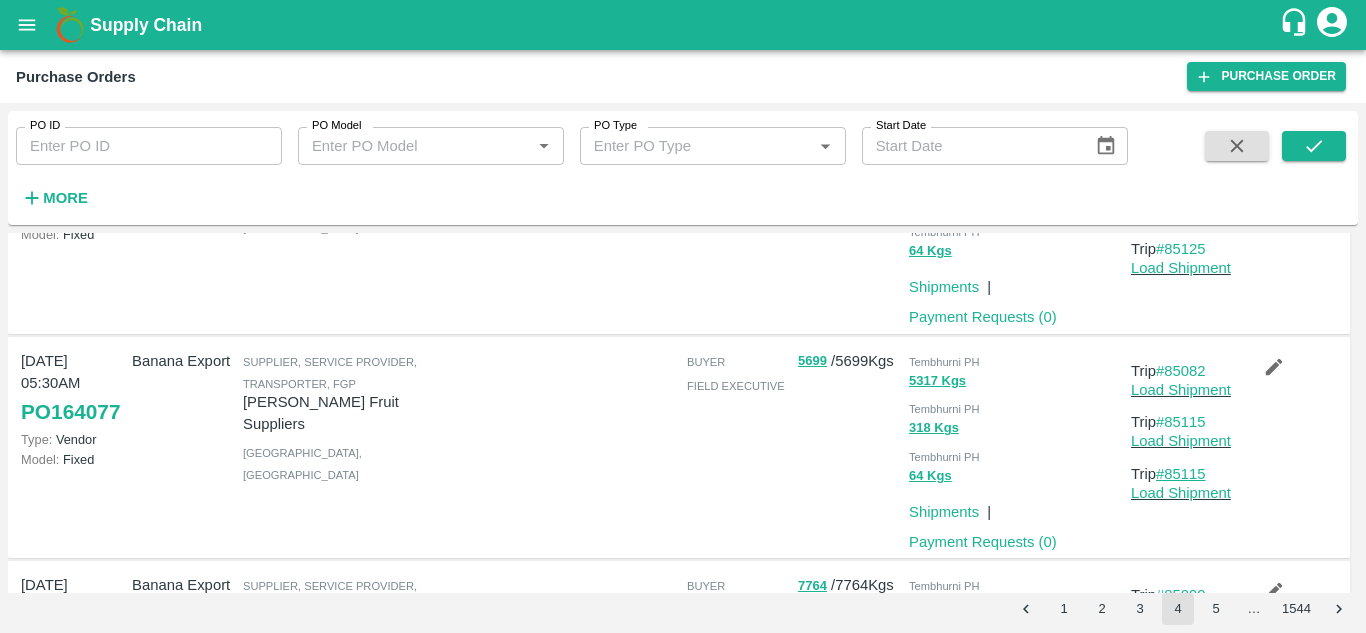 click on "#85115" at bounding box center [1181, 474] 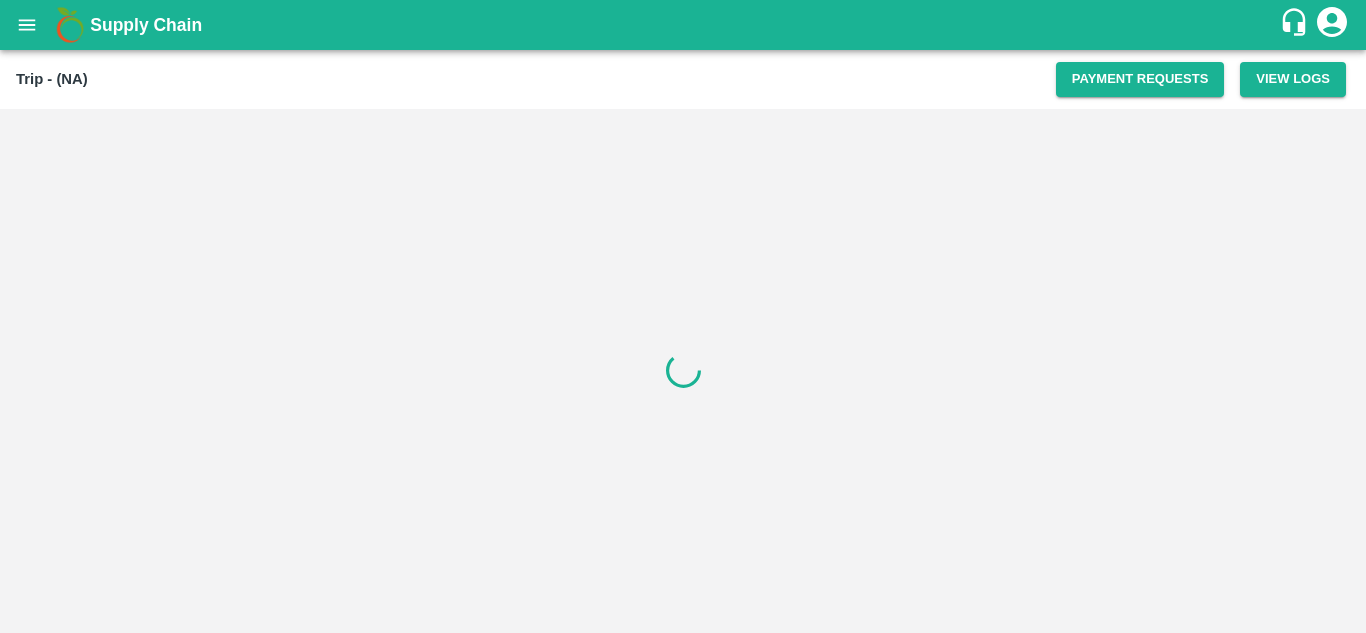 scroll, scrollTop: 0, scrollLeft: 0, axis: both 